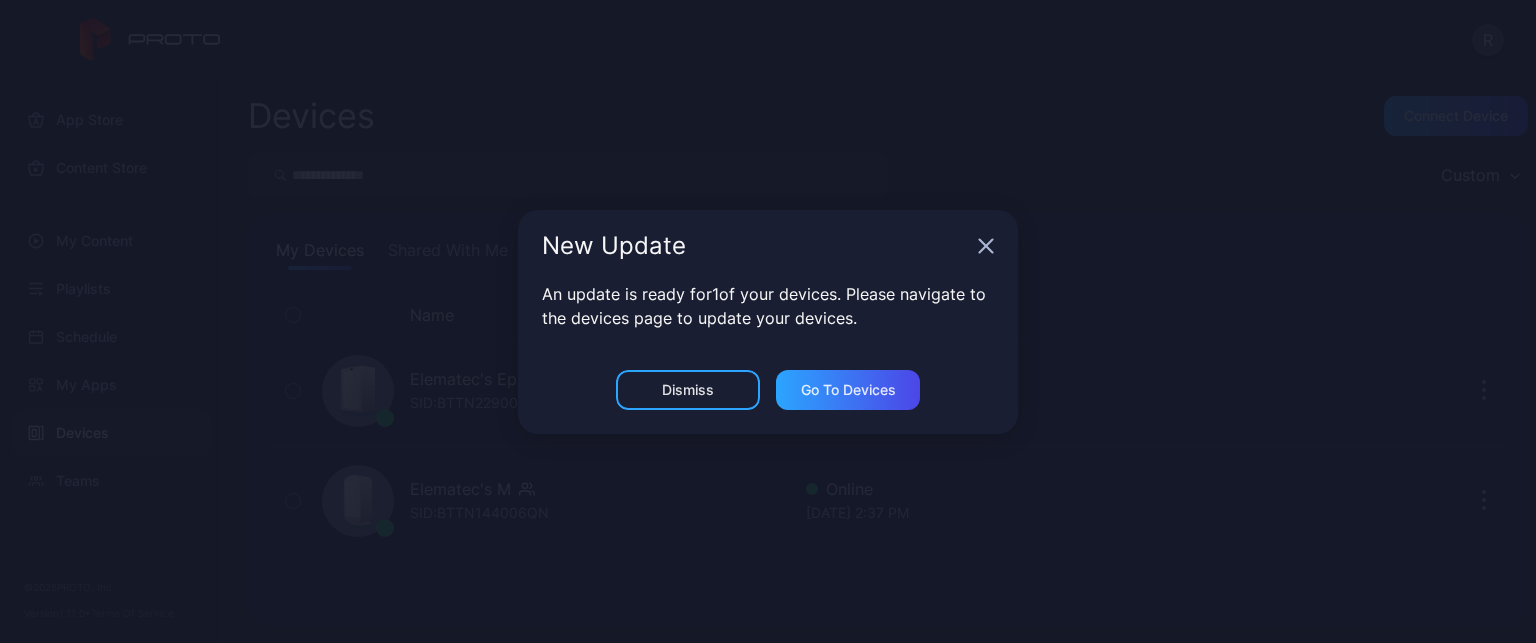 scroll, scrollTop: 0, scrollLeft: 0, axis: both 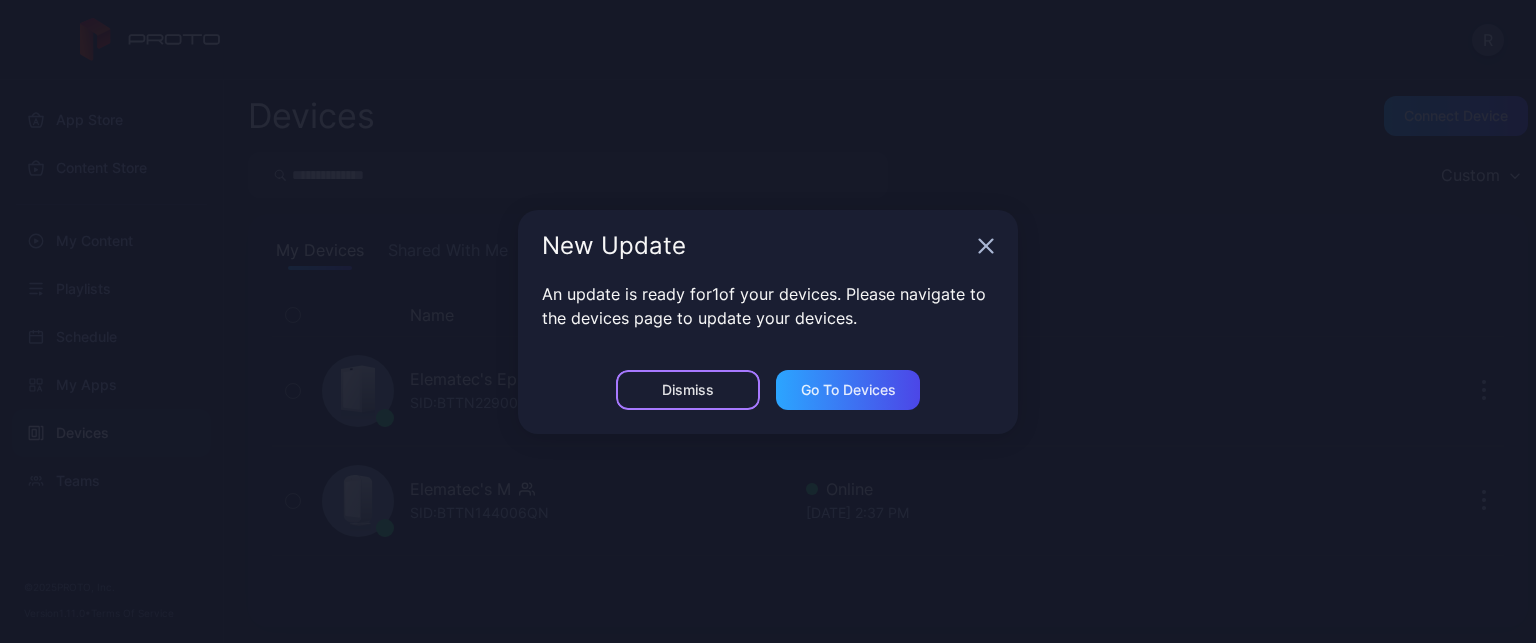 click on "Dismiss" at bounding box center [688, 390] 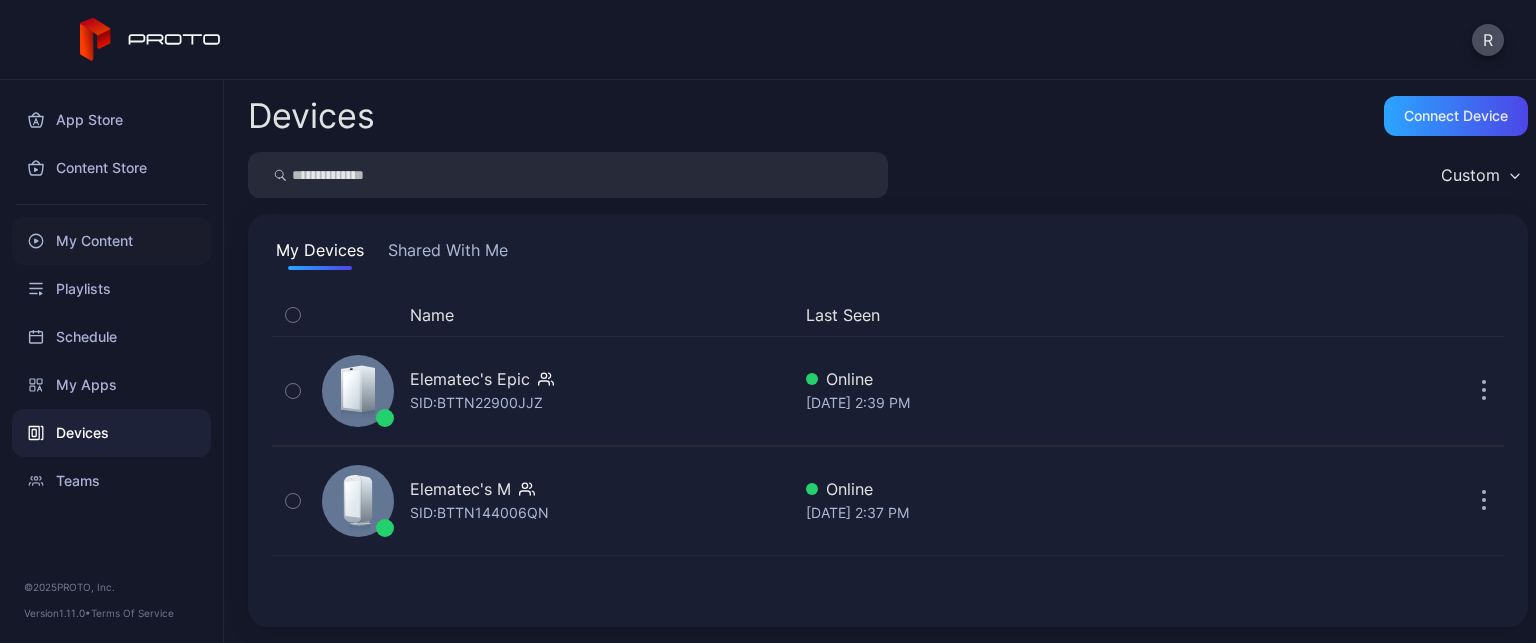 click on "My Content" at bounding box center [111, 241] 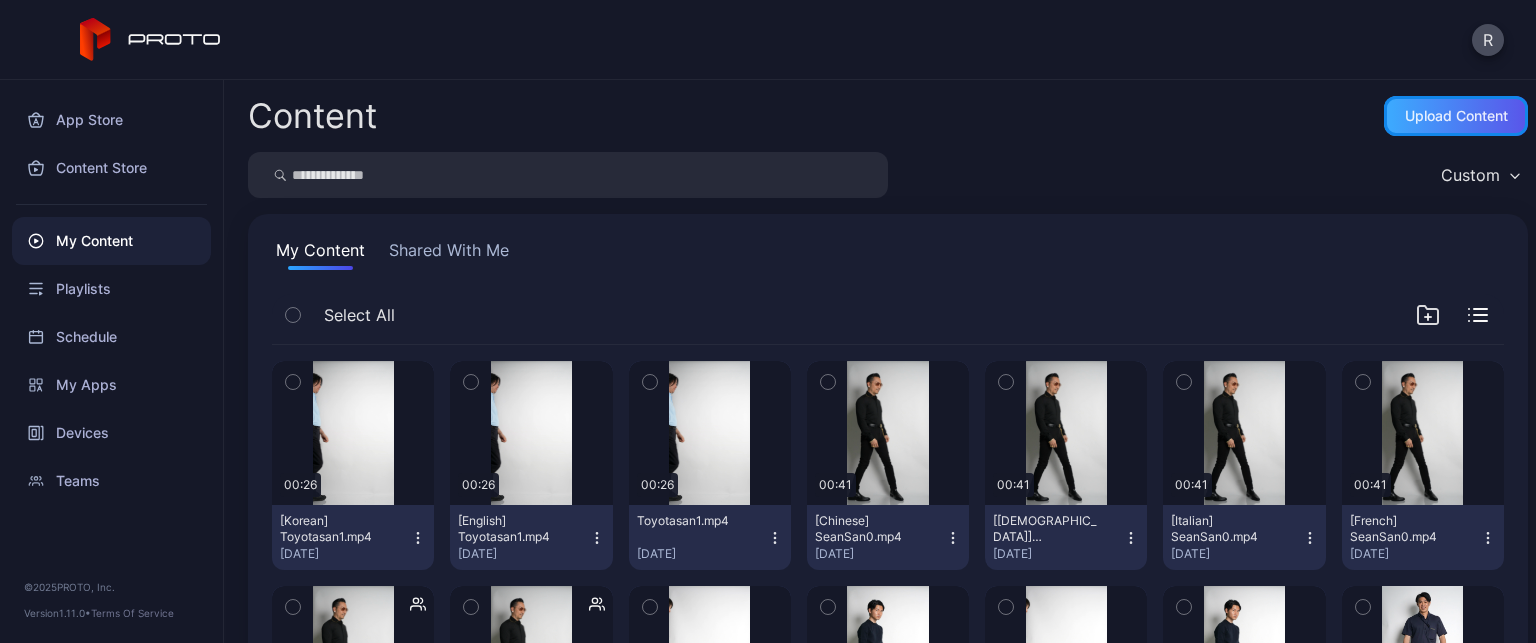 click on "Upload Content" at bounding box center (1456, 116) 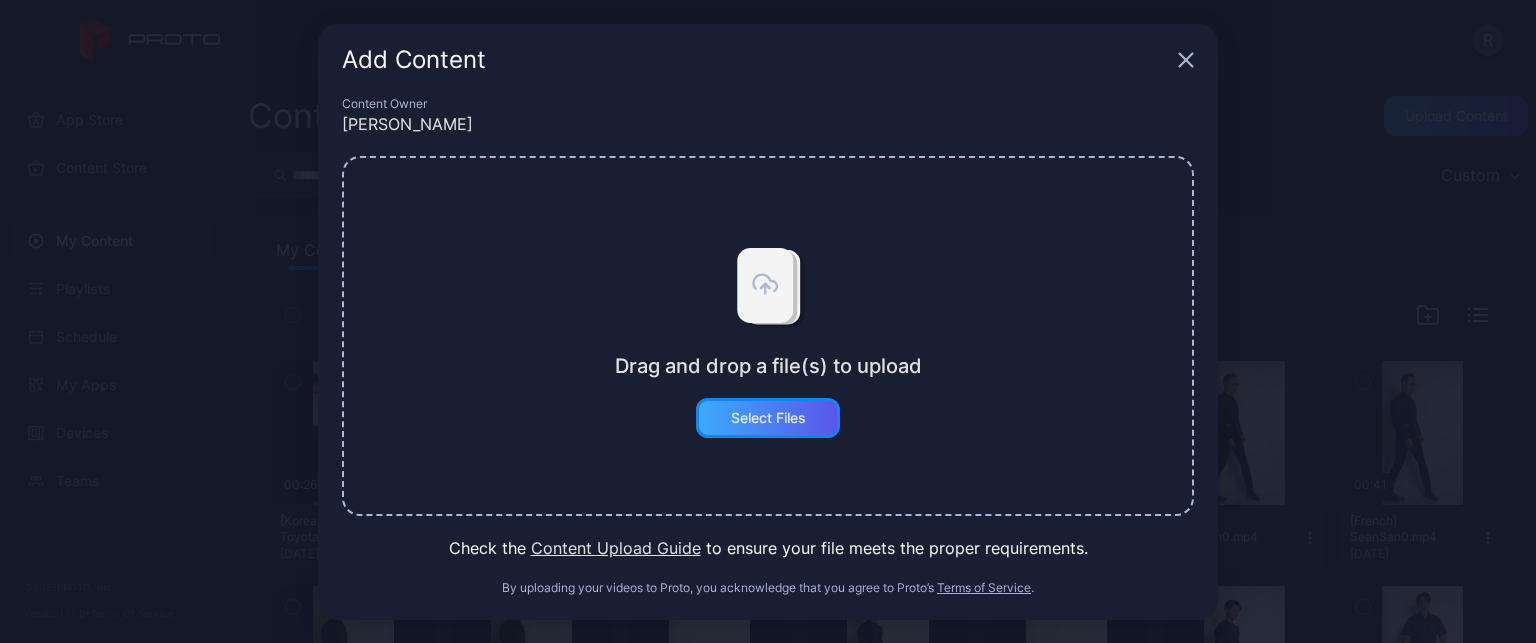 click on "Select Files" at bounding box center [768, 418] 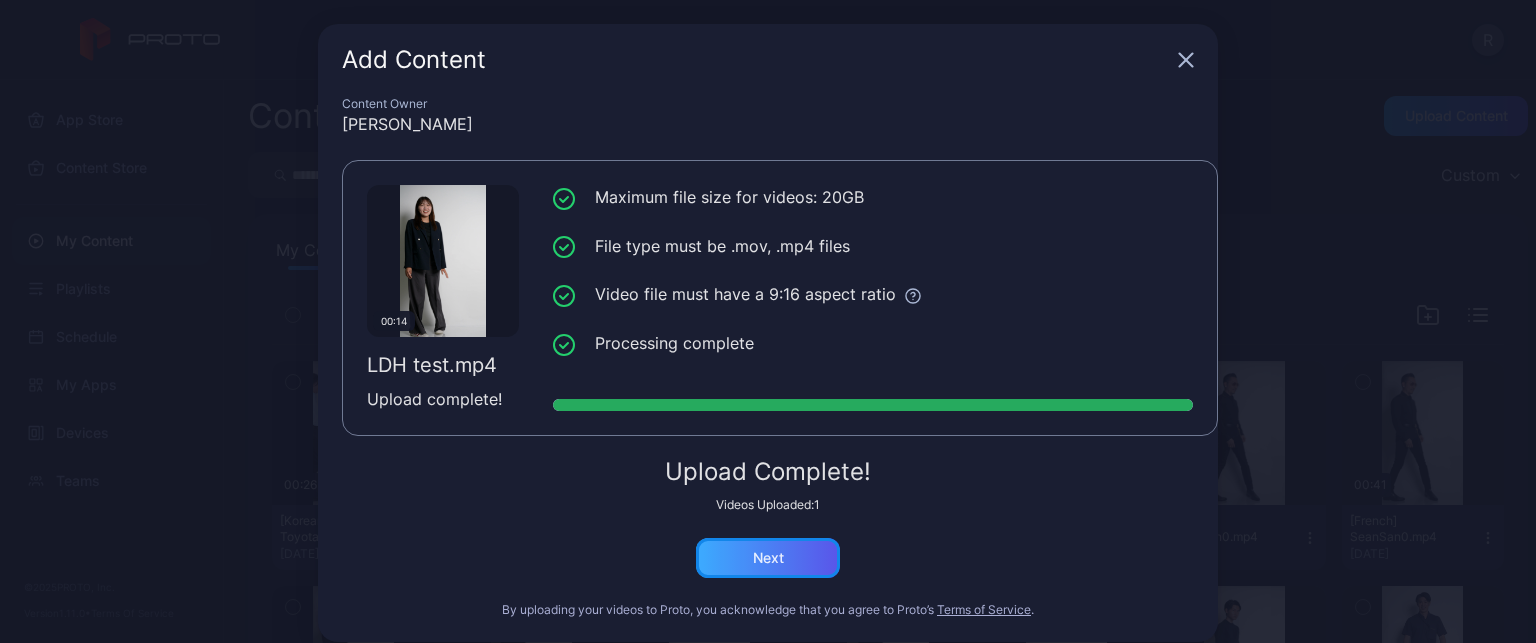 click on "Next" at bounding box center (768, 558) 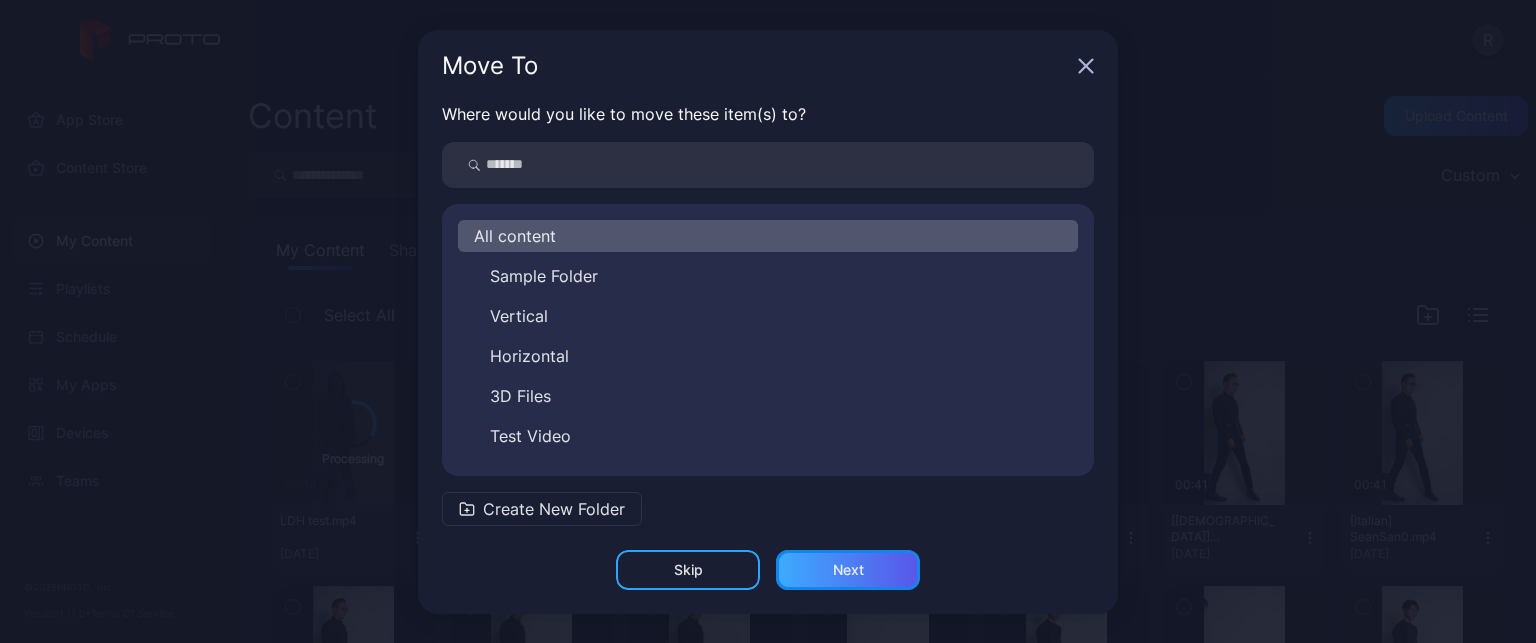click on "Next" at bounding box center (848, 570) 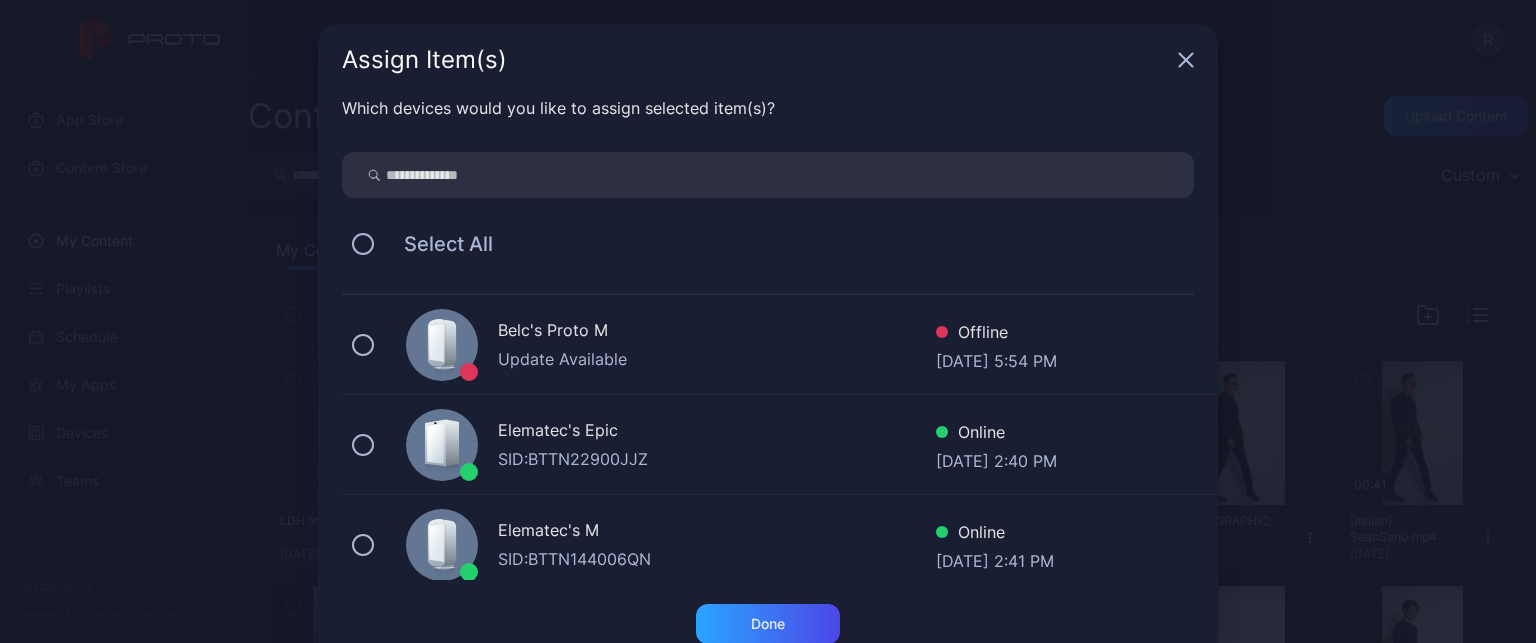 click on "Elematec's Epic" at bounding box center (717, 432) 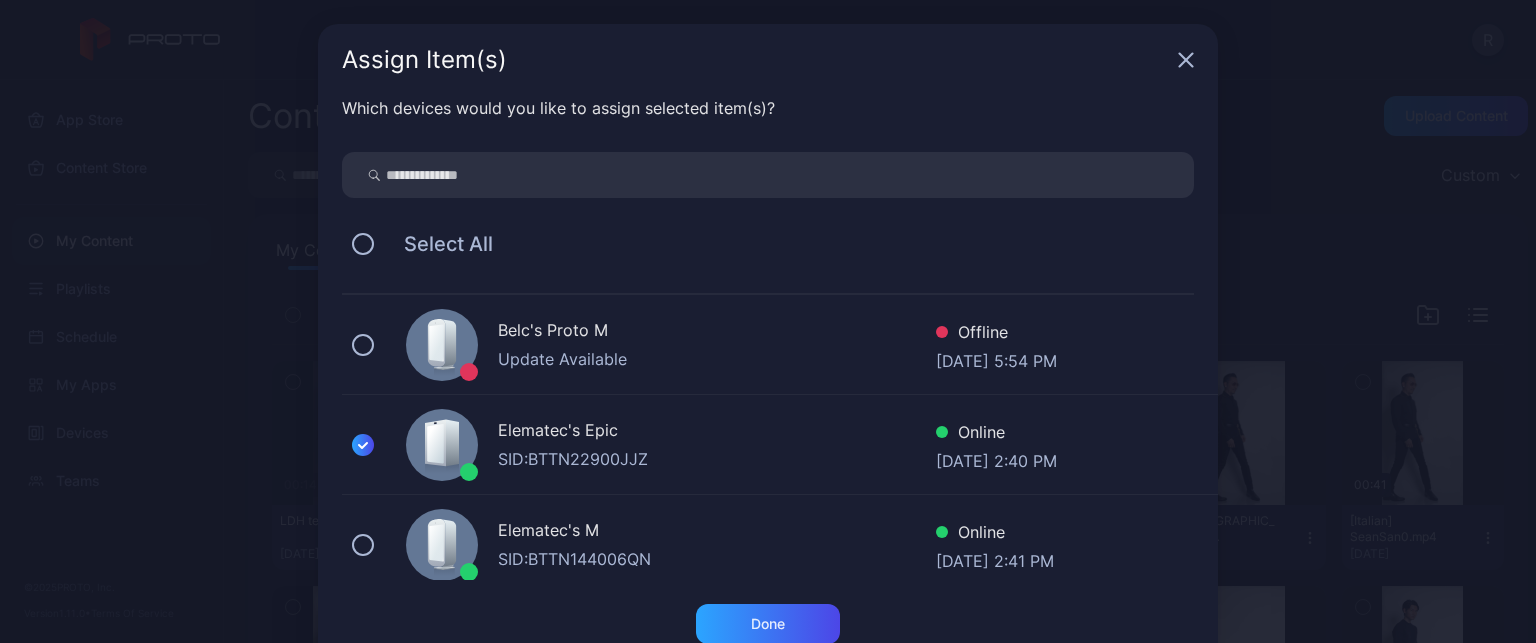 click on "Elematec's M SID:  BTTN144006QN Online Jul 14, 2025 at 2:41 PM" at bounding box center (780, 545) 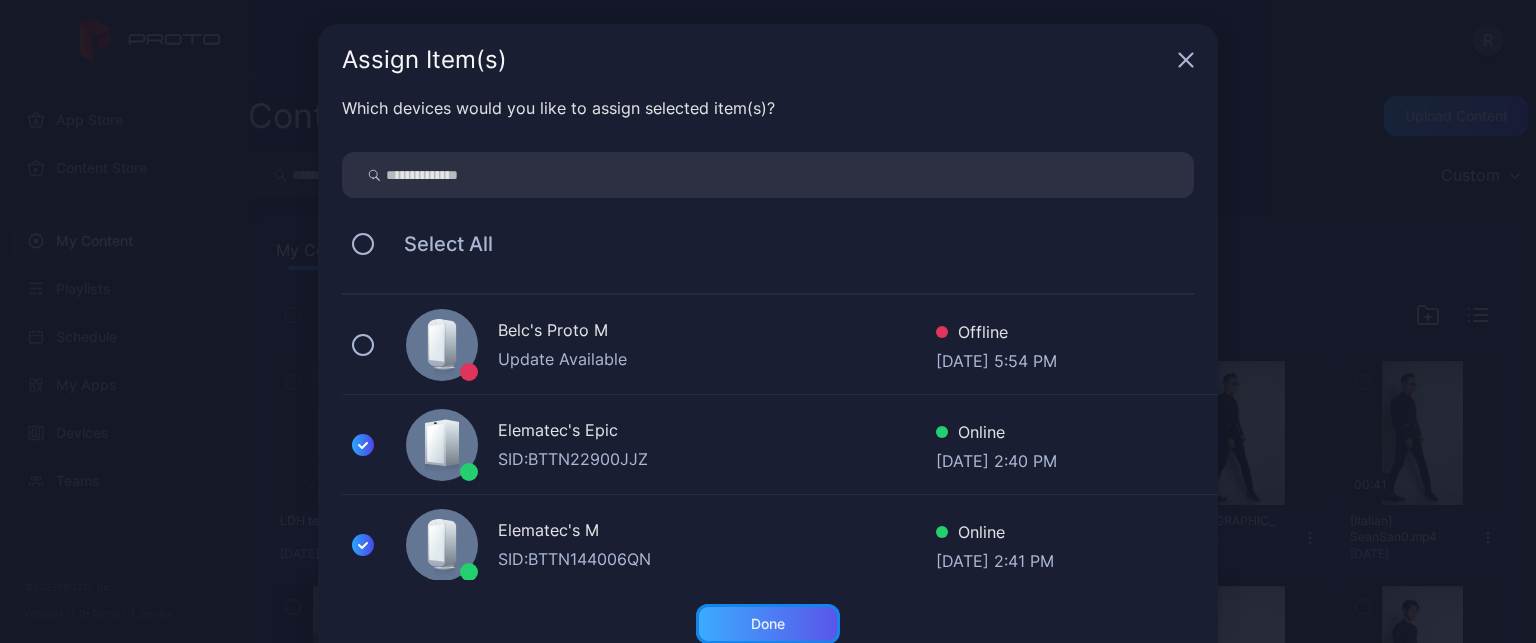 click on "Done" at bounding box center [768, 624] 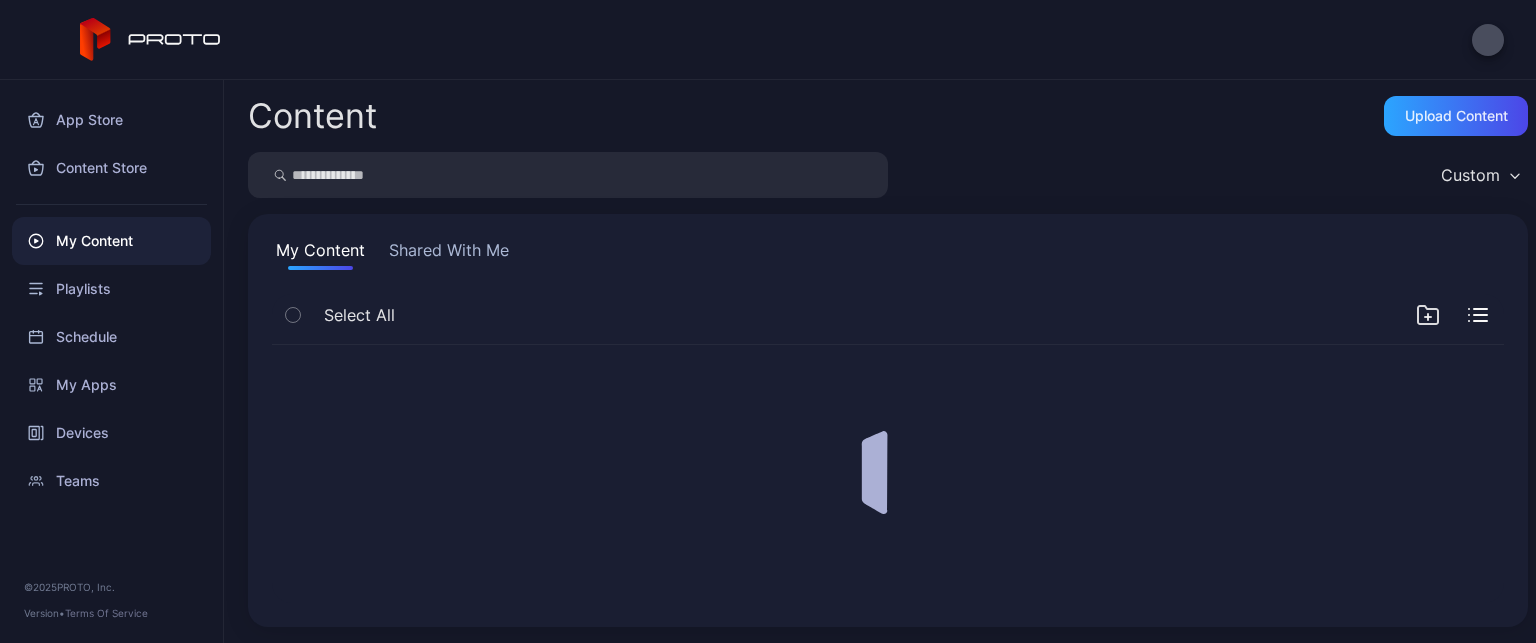 scroll, scrollTop: 0, scrollLeft: 0, axis: both 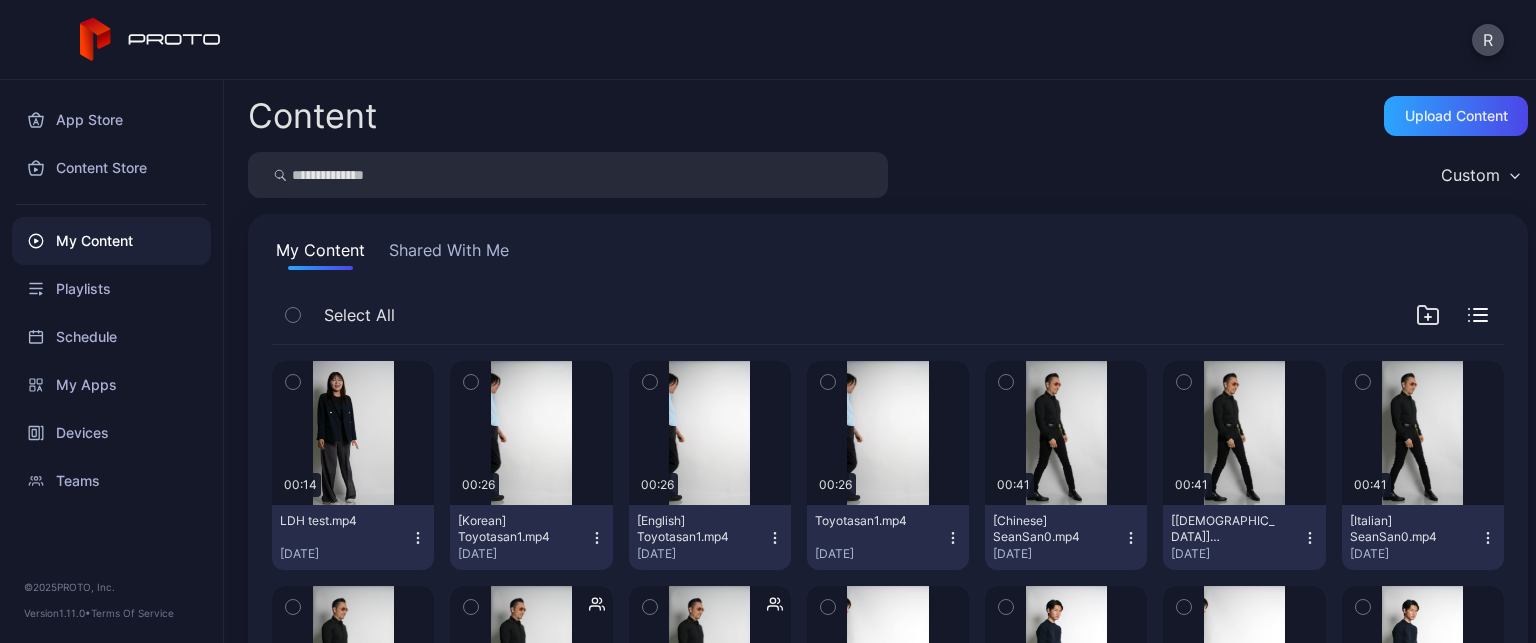 click 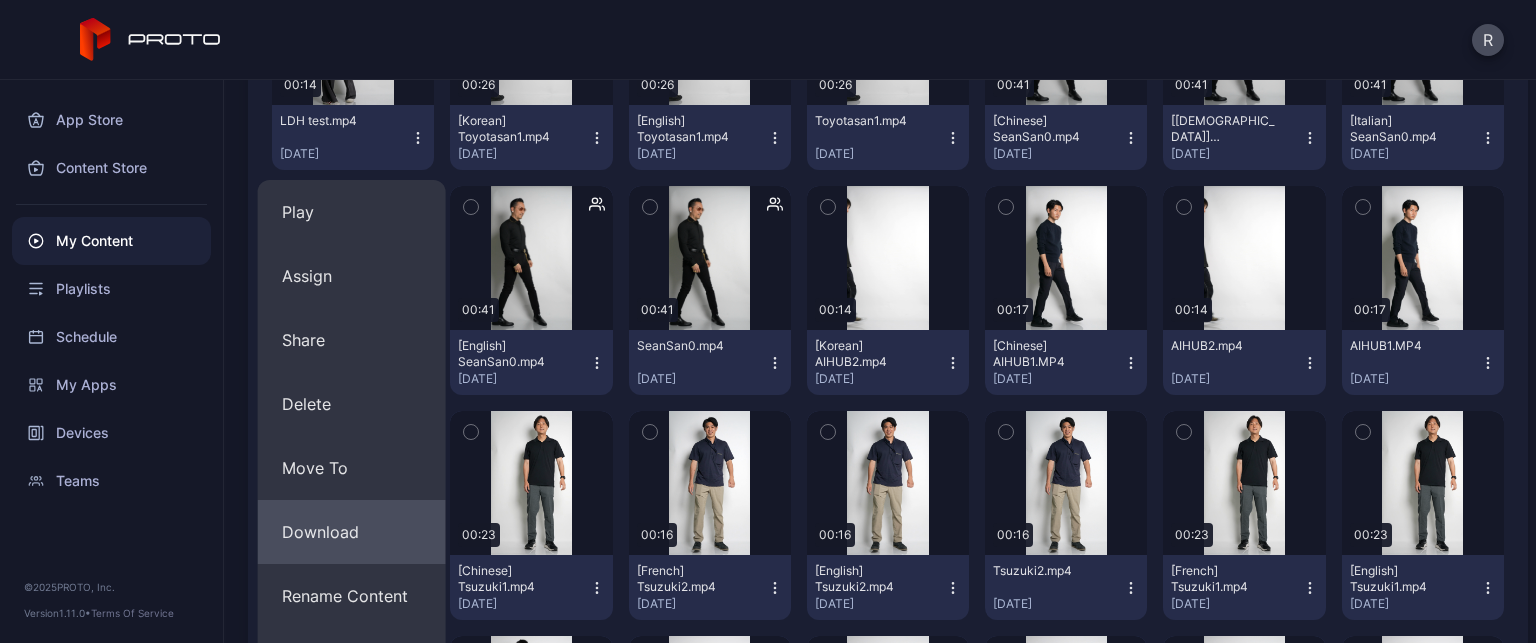 scroll, scrollTop: 900, scrollLeft: 0, axis: vertical 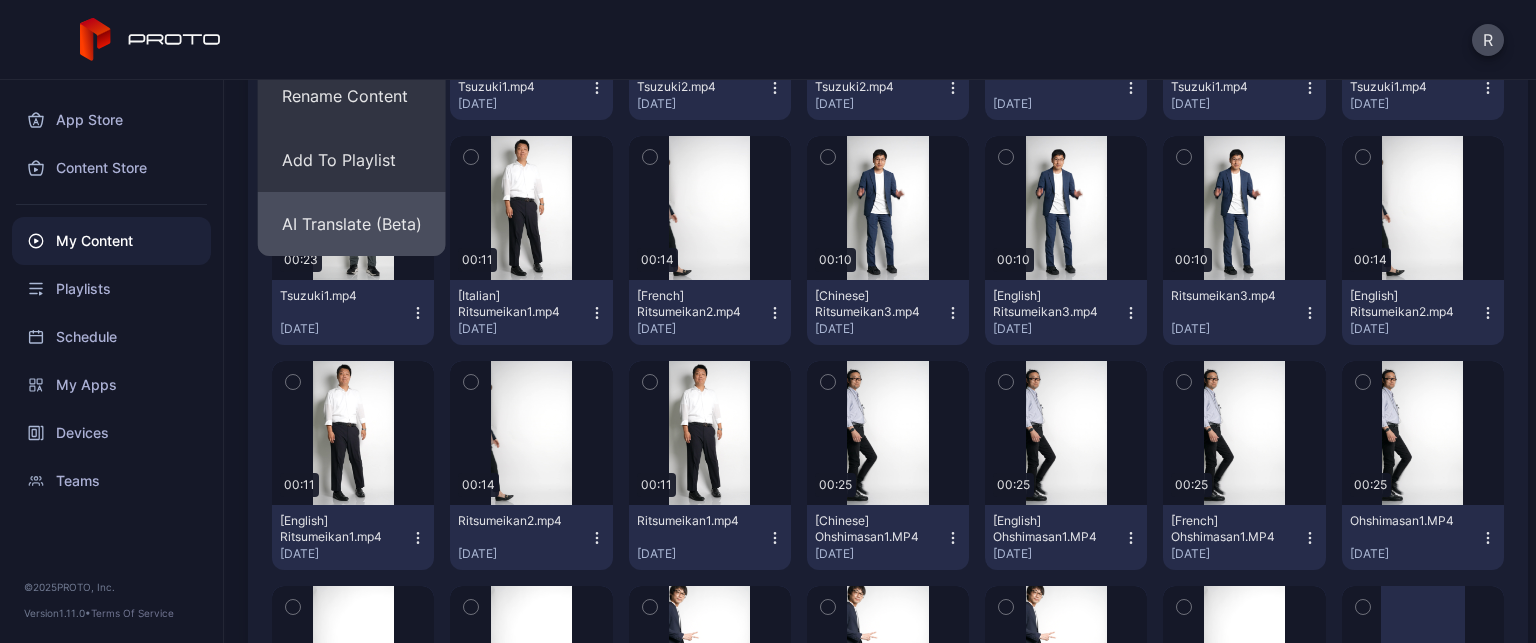 click on "AI Translate (Beta)" at bounding box center [352, 224] 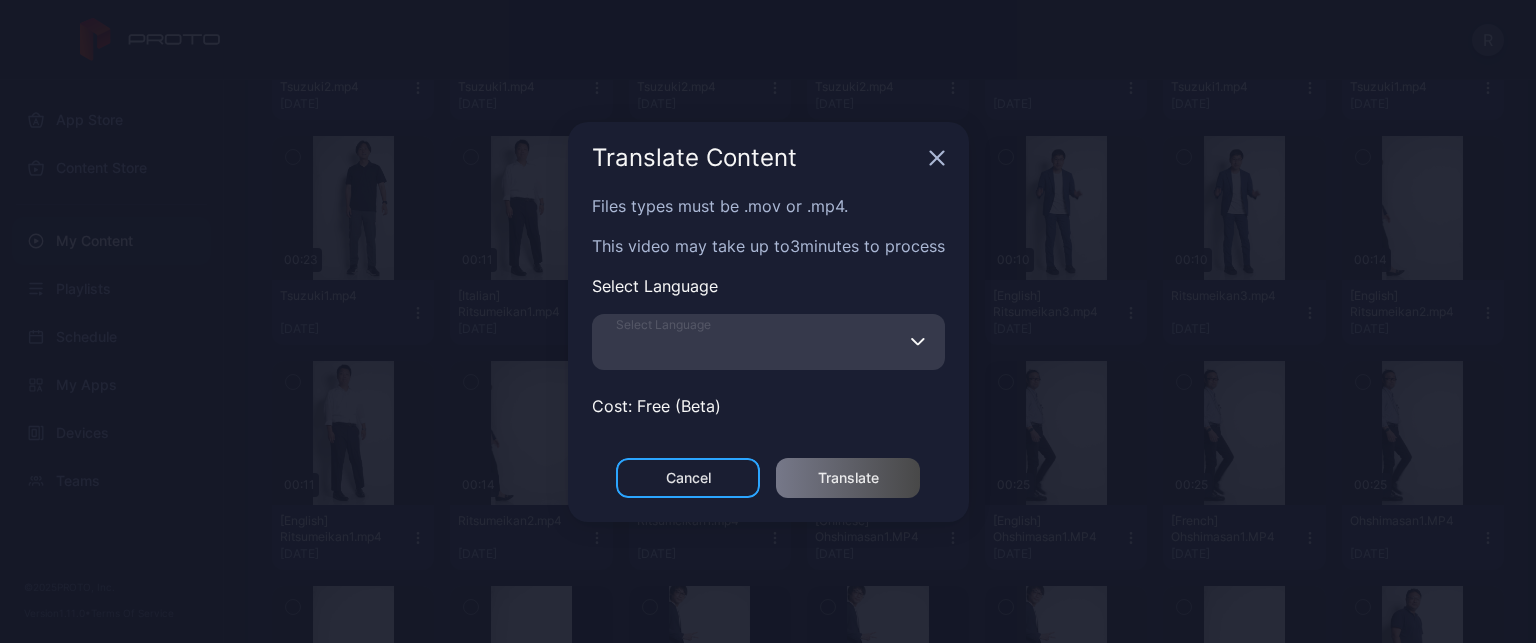 click on "Select Language" at bounding box center (768, 342) 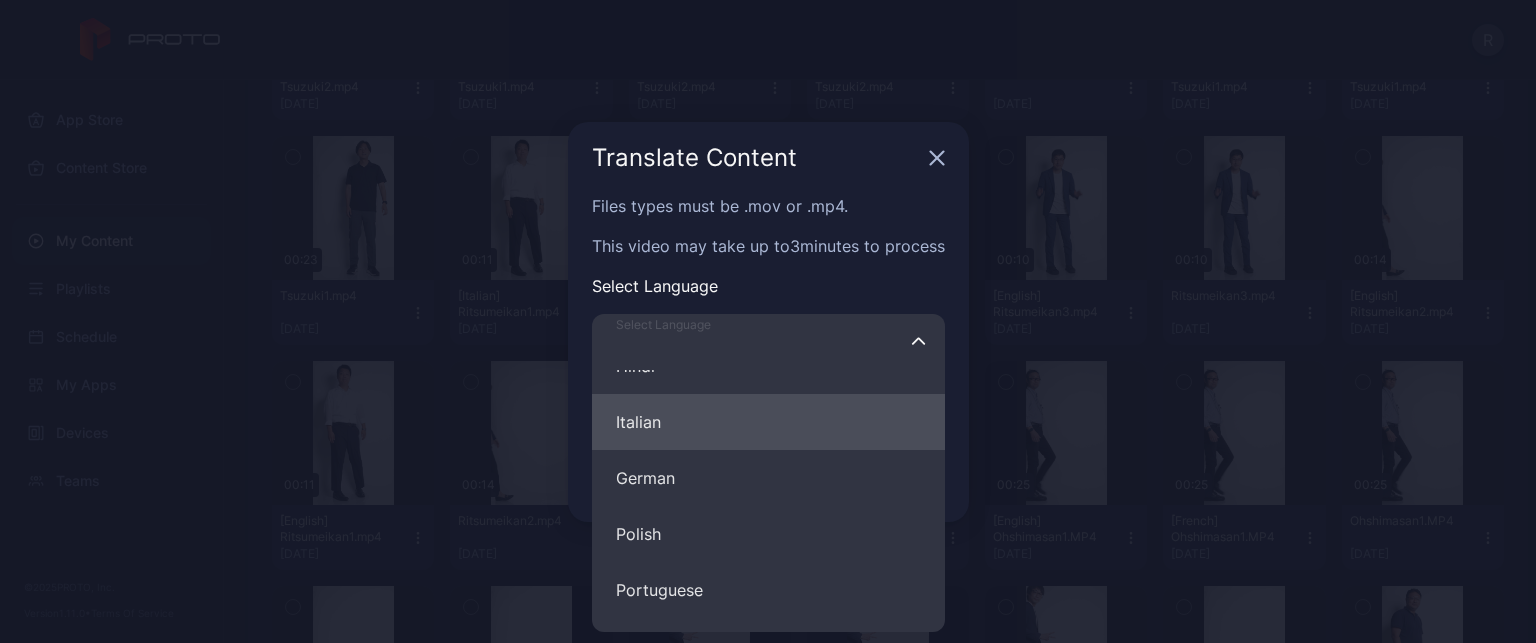 scroll, scrollTop: 300, scrollLeft: 0, axis: vertical 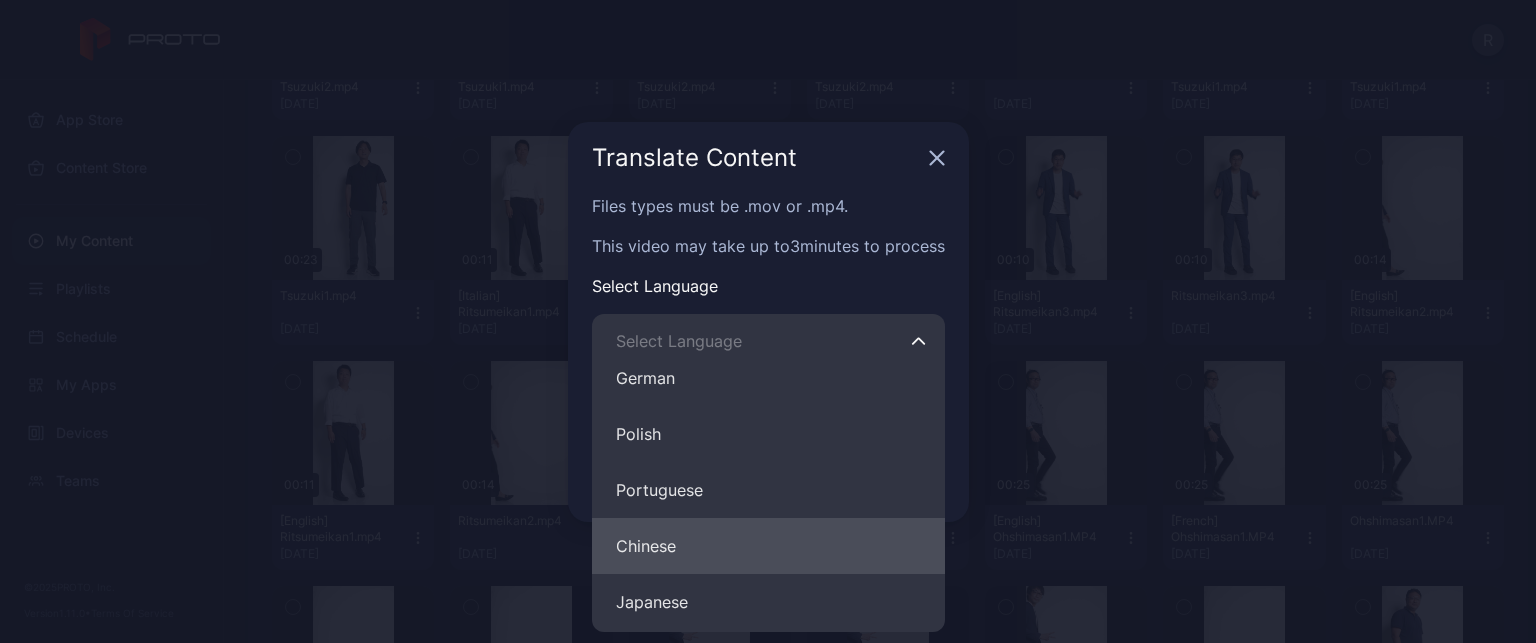 click on "Chinese" at bounding box center (768, 546) 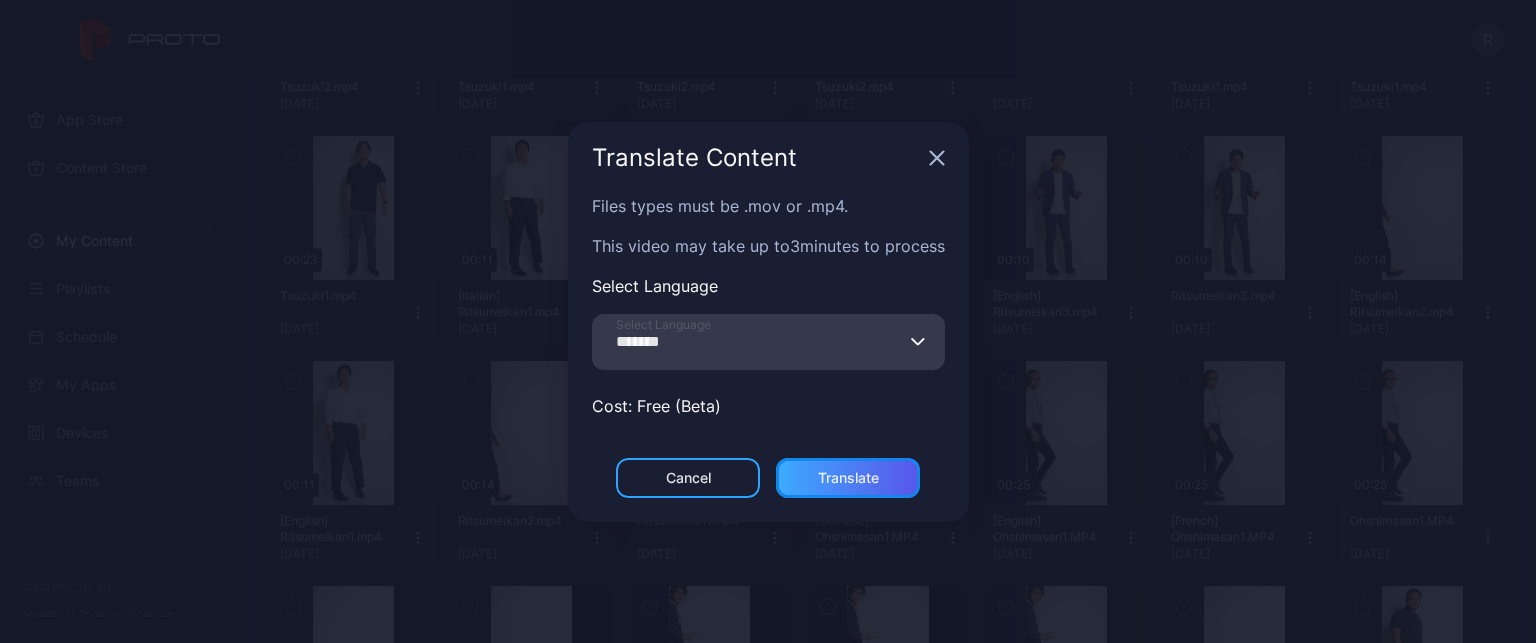 click on "Translate" at bounding box center [848, 478] 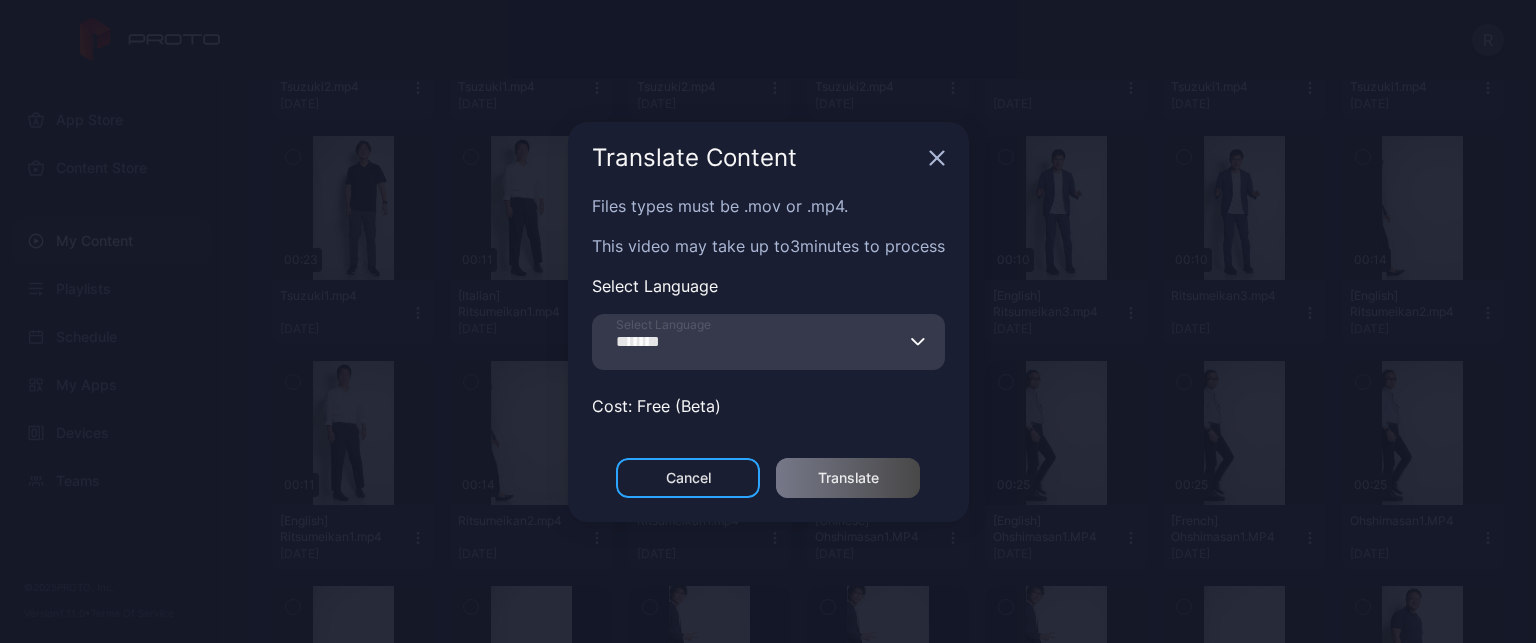 scroll, scrollTop: 0, scrollLeft: 0, axis: both 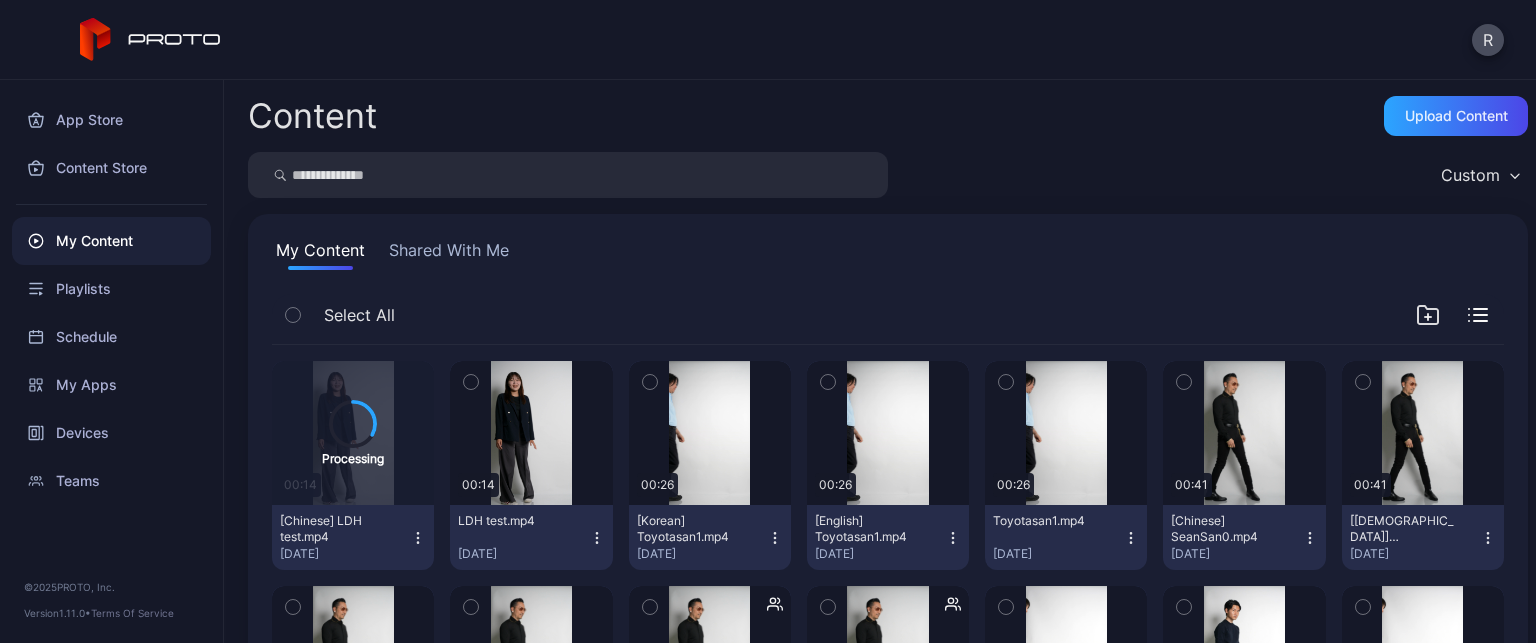 click 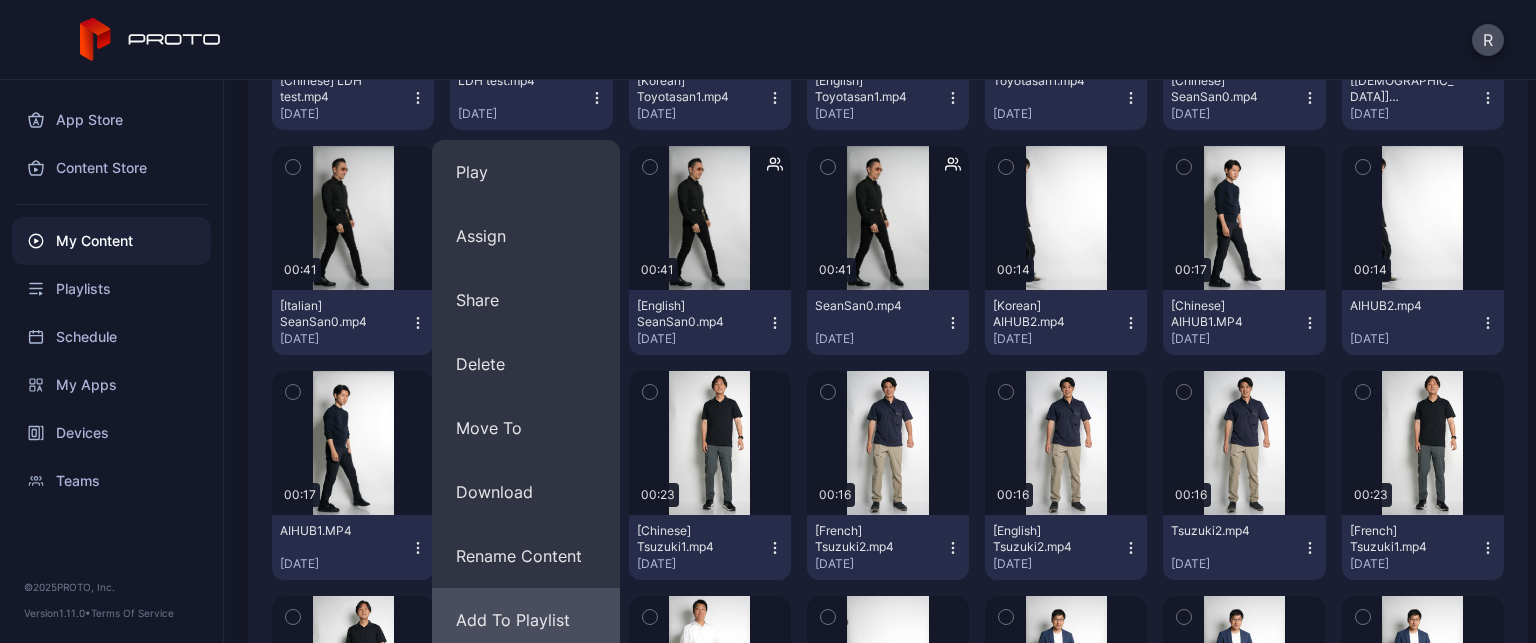scroll, scrollTop: 600, scrollLeft: 0, axis: vertical 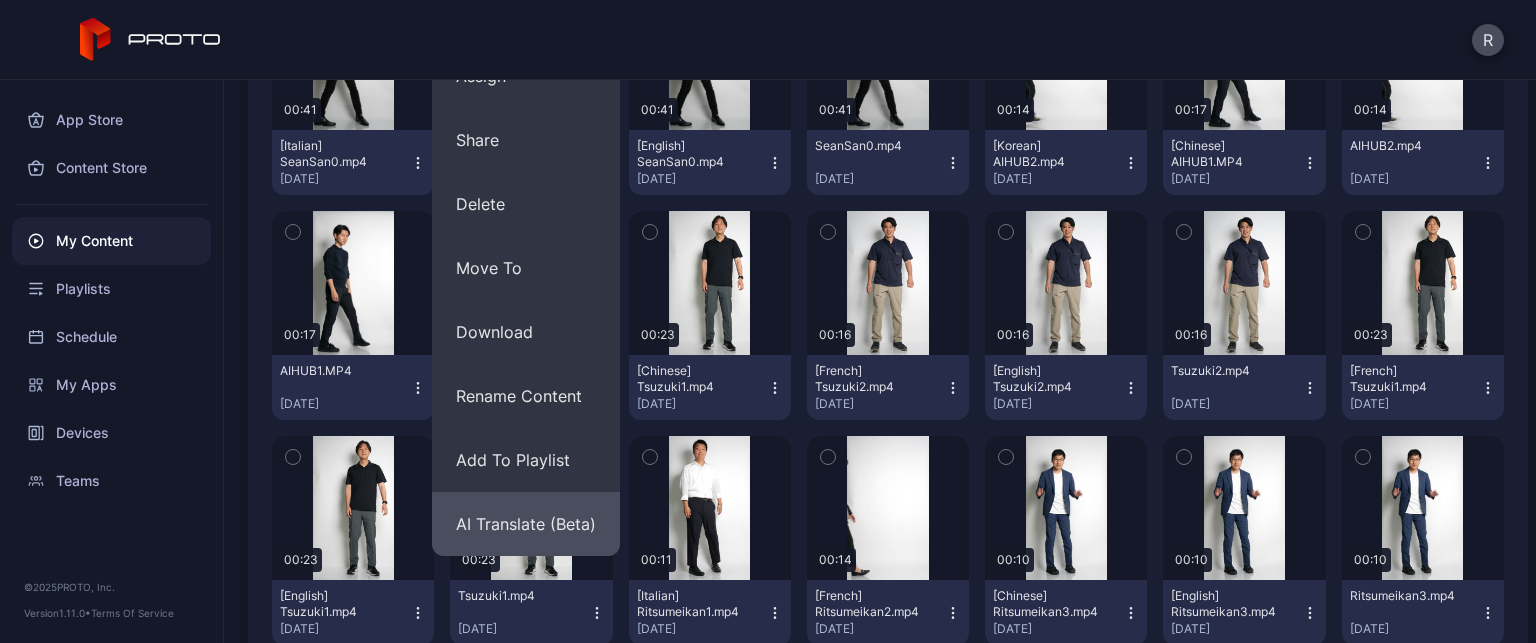 click on "AI Translate (Beta)" at bounding box center [526, 524] 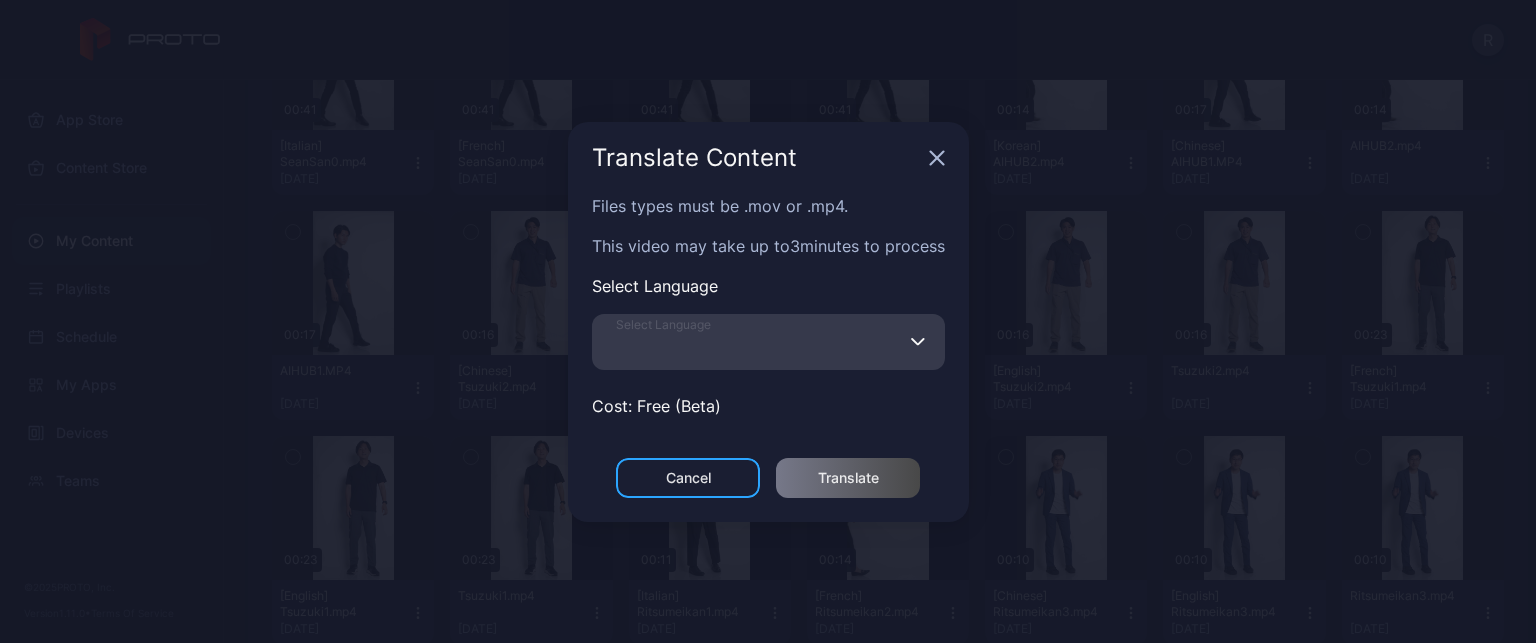 click on "Select Language" at bounding box center [768, 342] 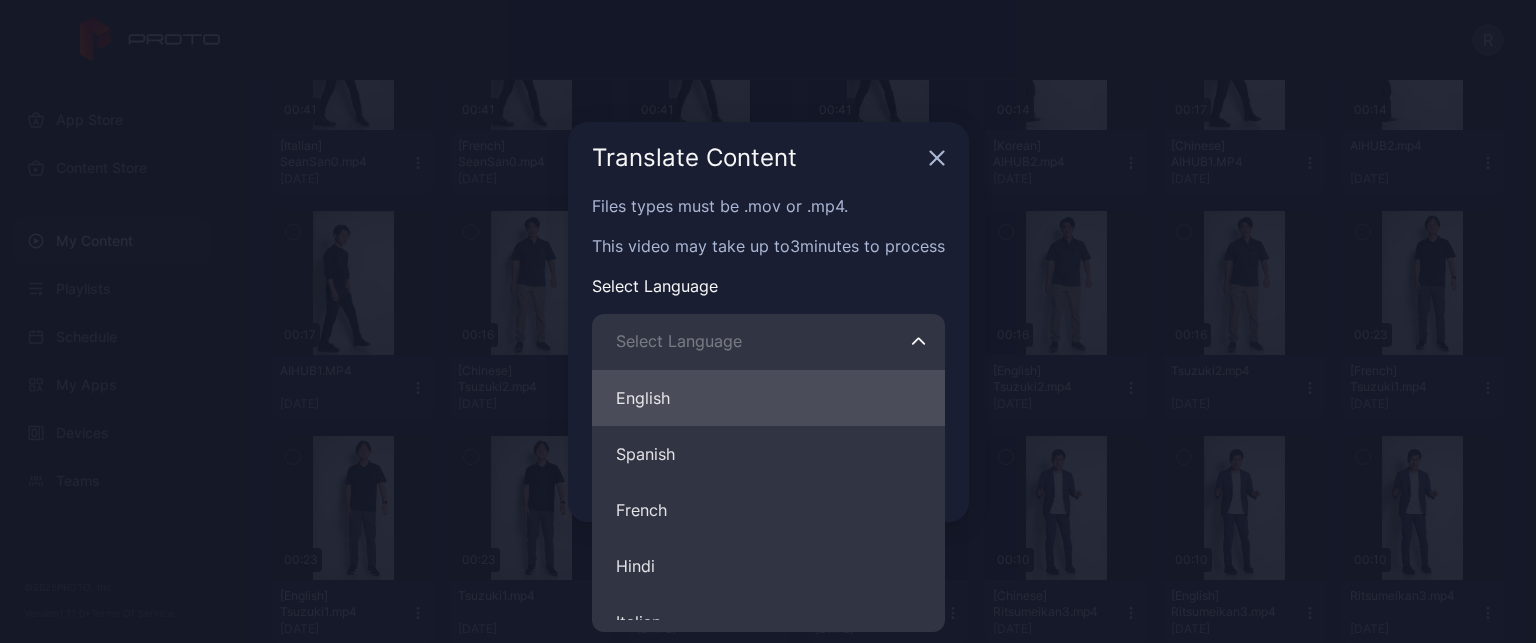 click on "English" at bounding box center [768, 398] 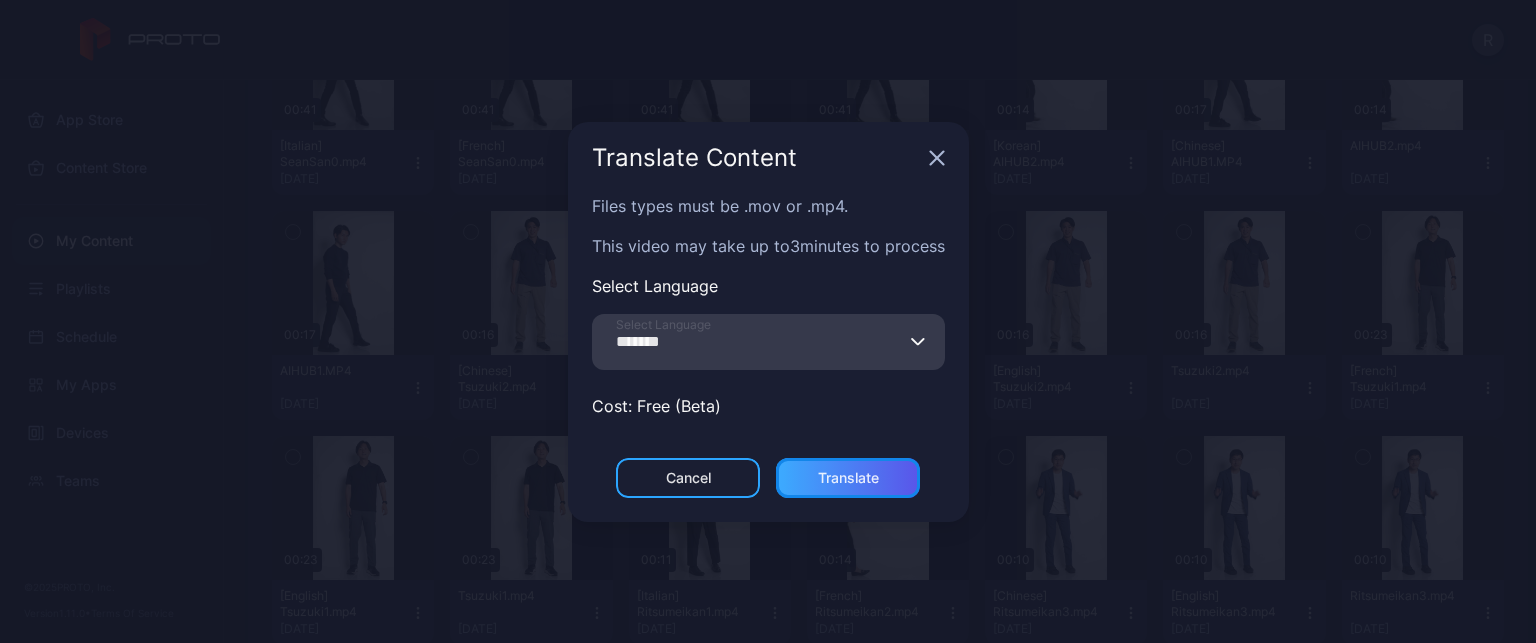 click on "Translate" at bounding box center (848, 478) 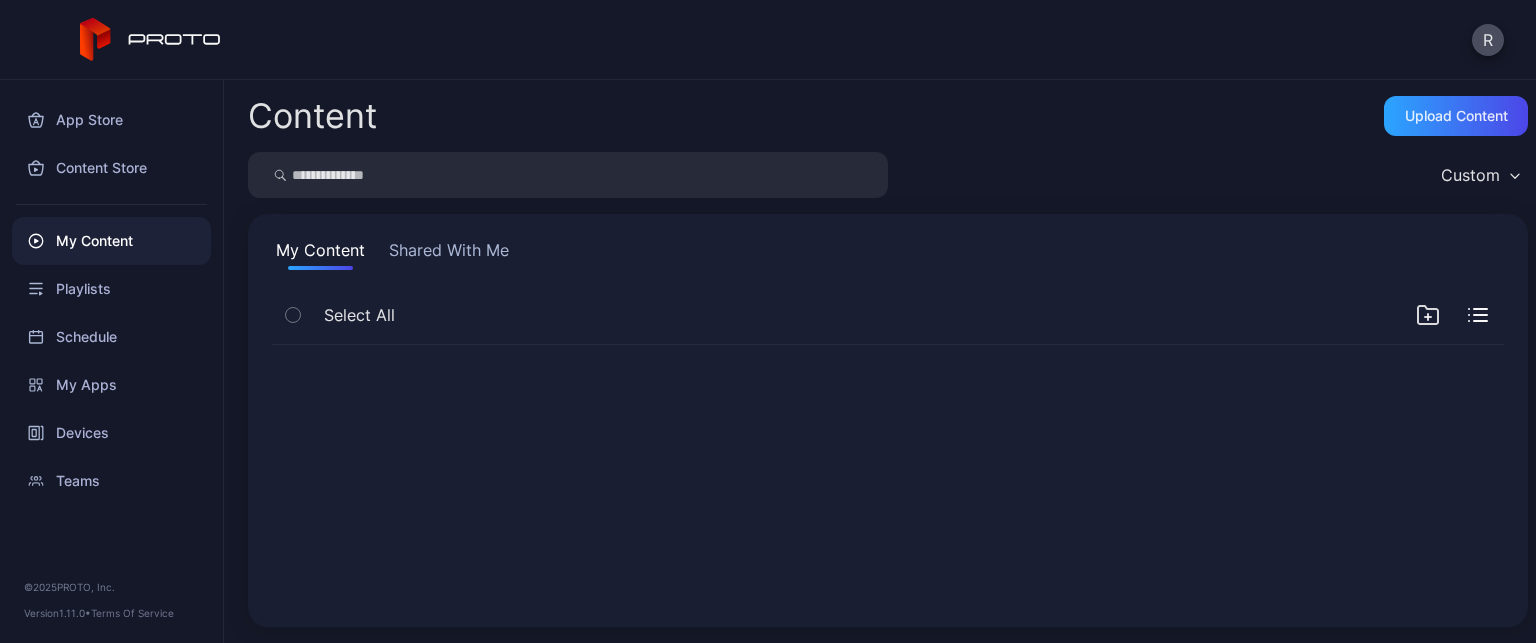 scroll, scrollTop: 0, scrollLeft: 0, axis: both 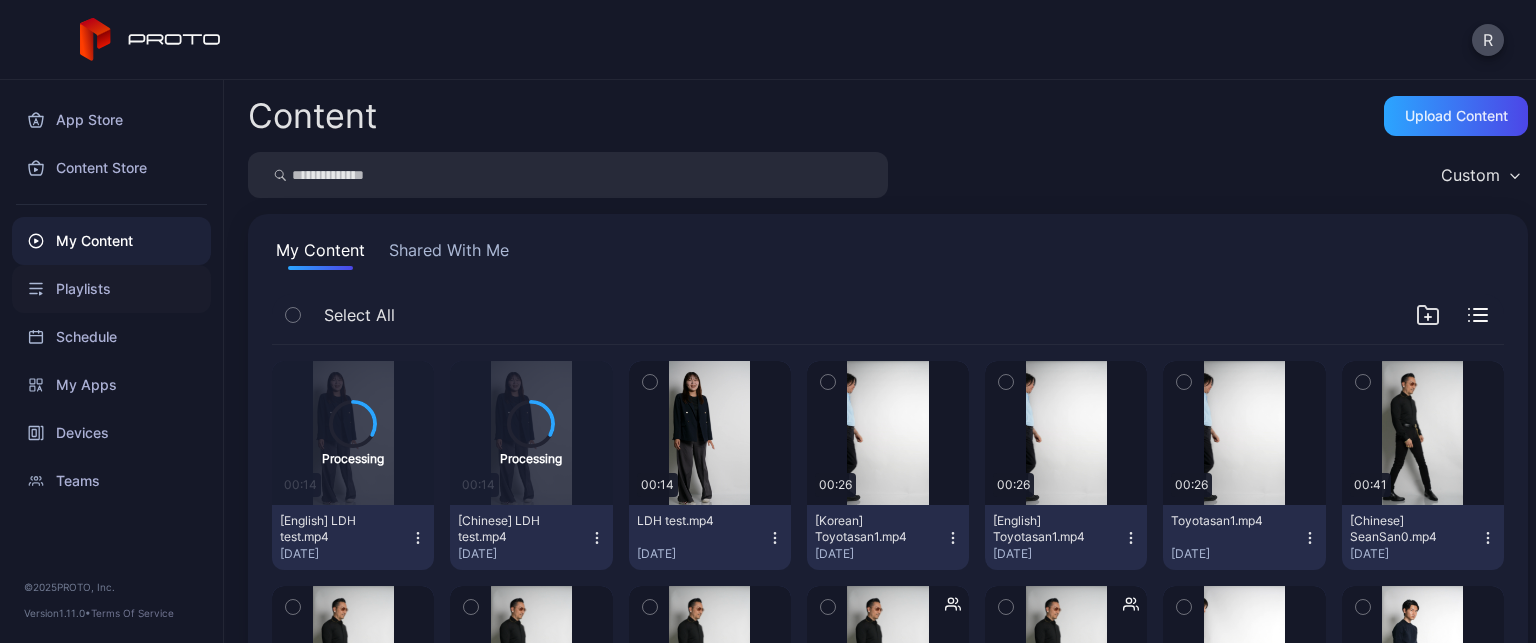 click on "Playlists" at bounding box center (111, 289) 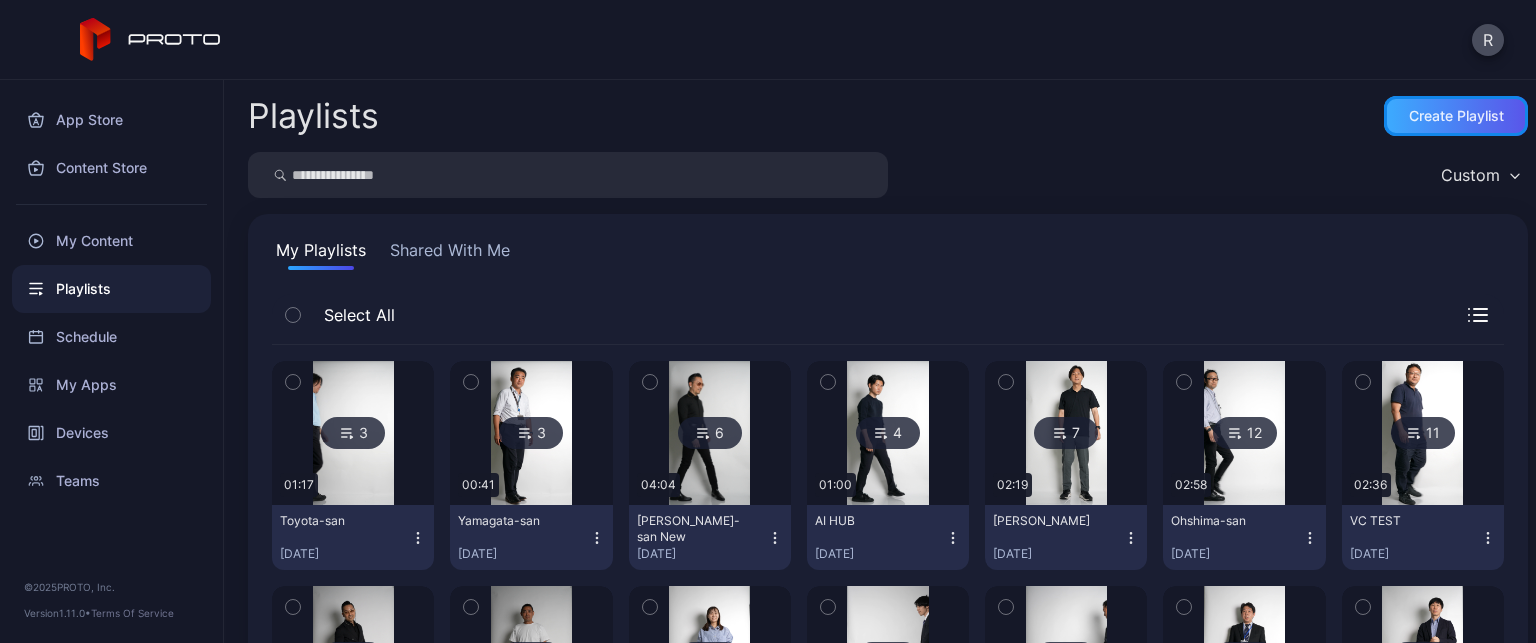 click on "Create Playlist" at bounding box center [1456, 116] 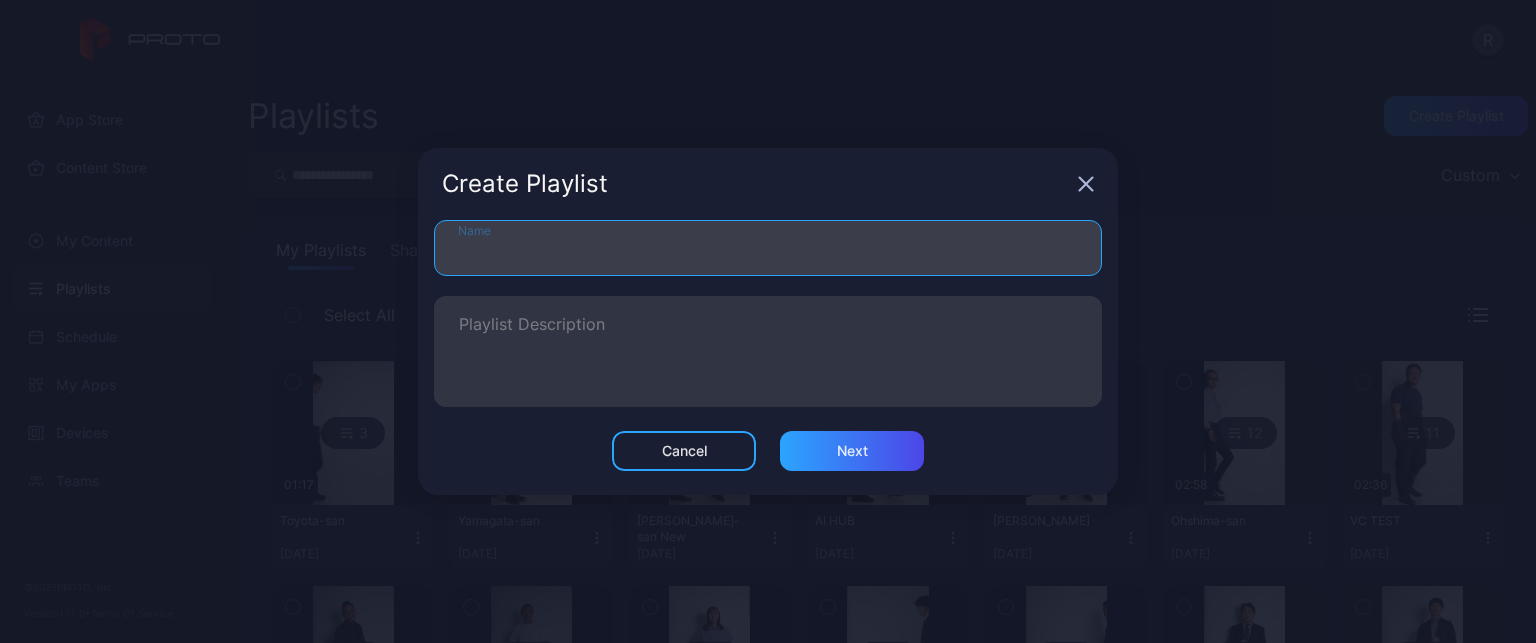 click on "Name" at bounding box center (768, 248) 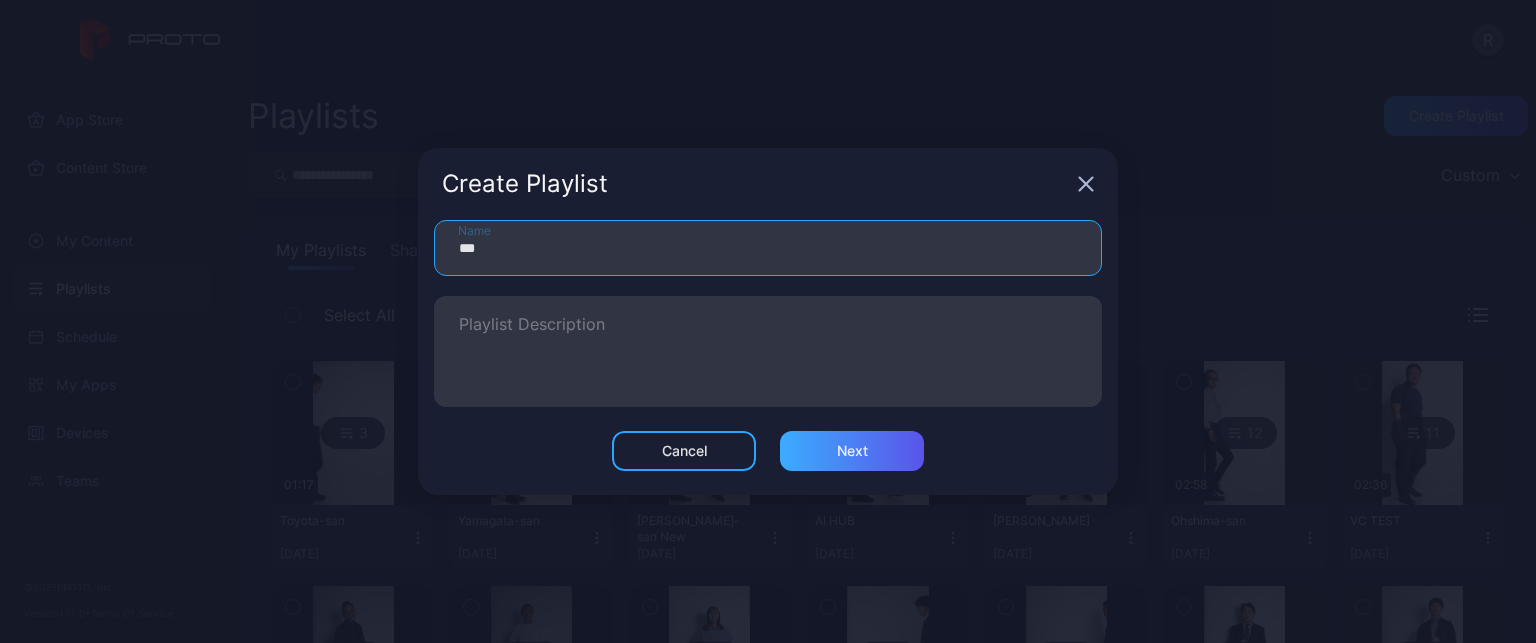 type on "***" 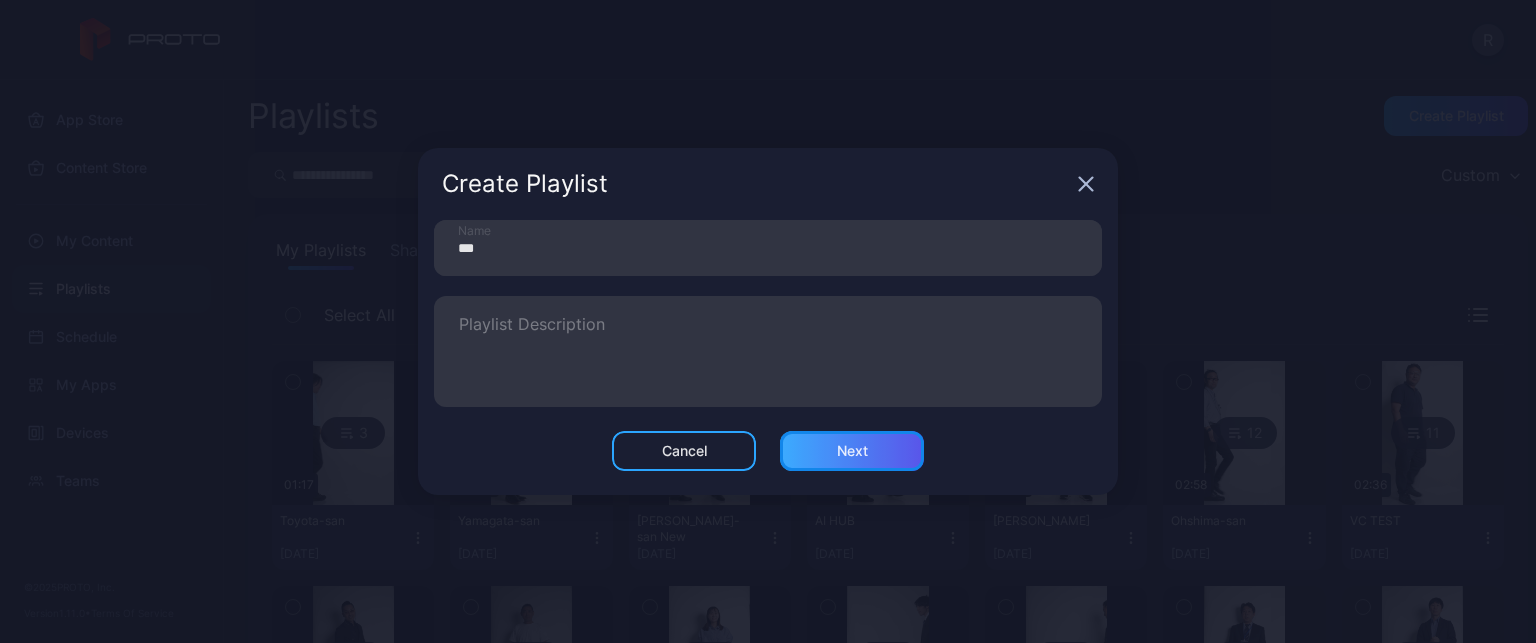 click on "Next" at bounding box center (852, 451) 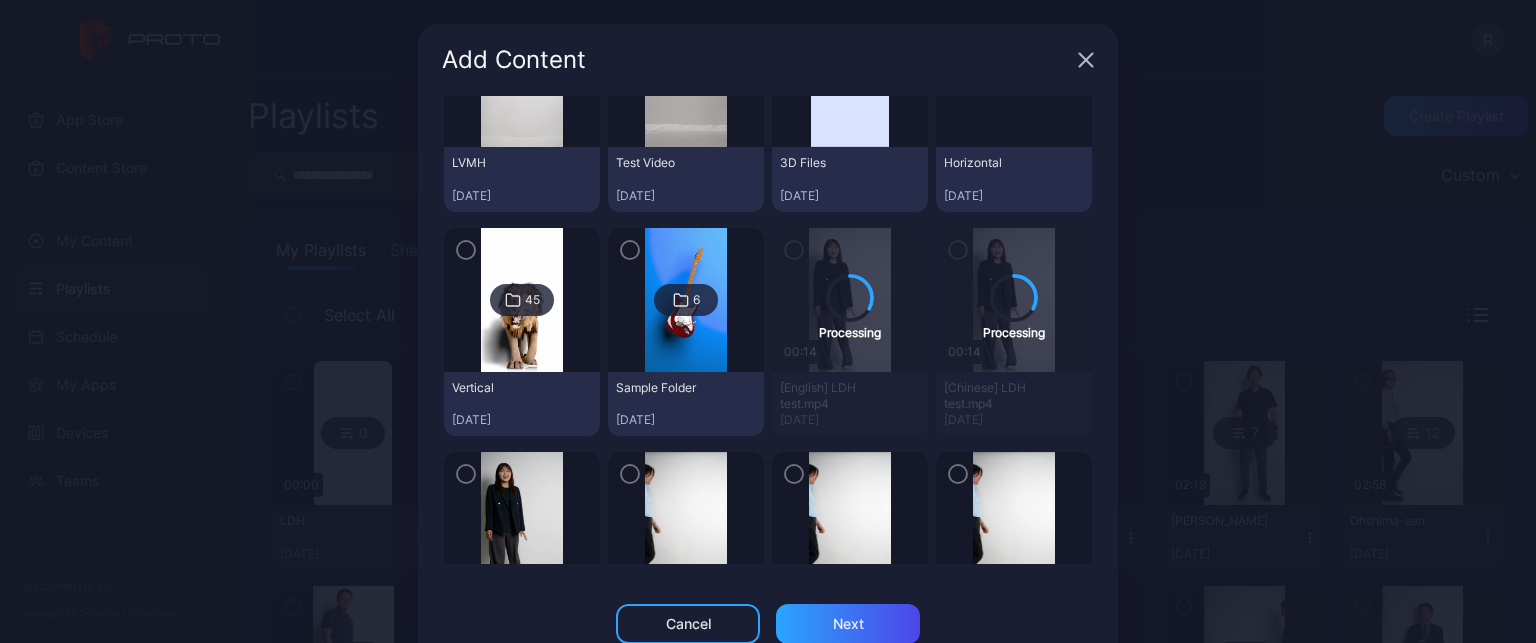 scroll, scrollTop: 200, scrollLeft: 0, axis: vertical 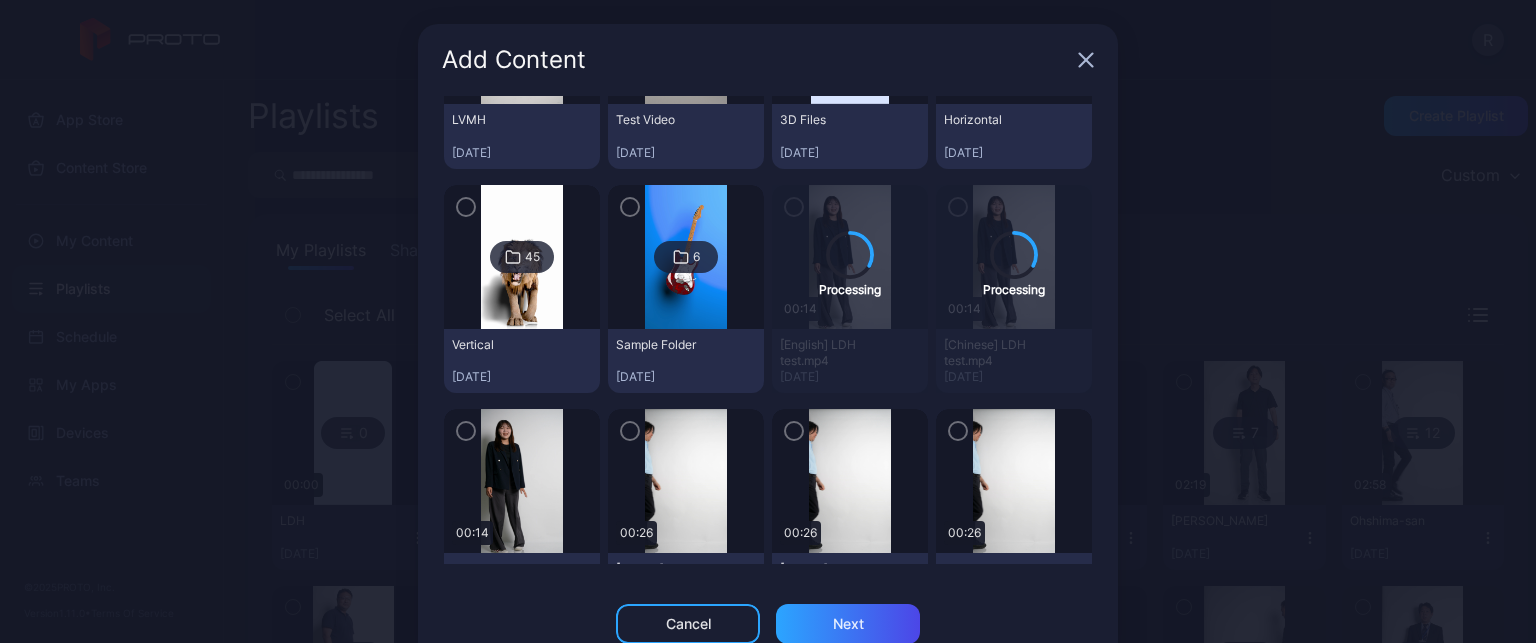 click 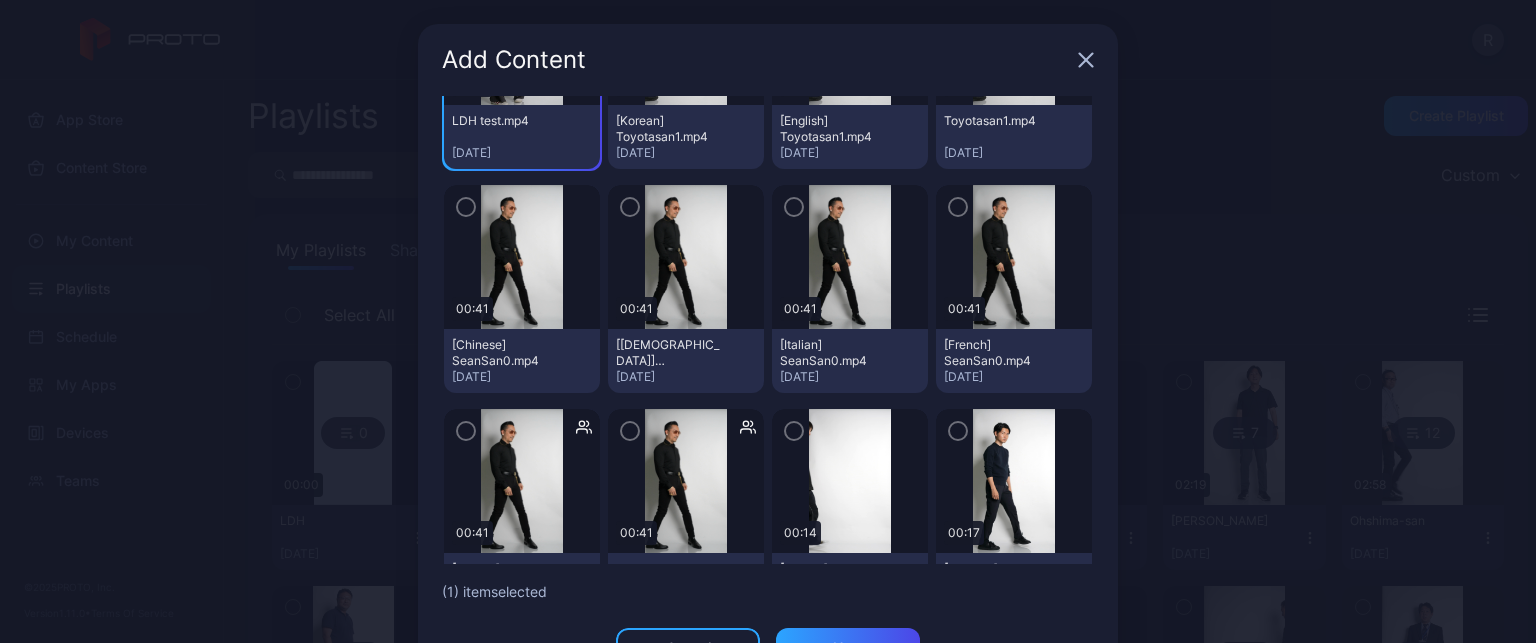 scroll, scrollTop: 700, scrollLeft: 0, axis: vertical 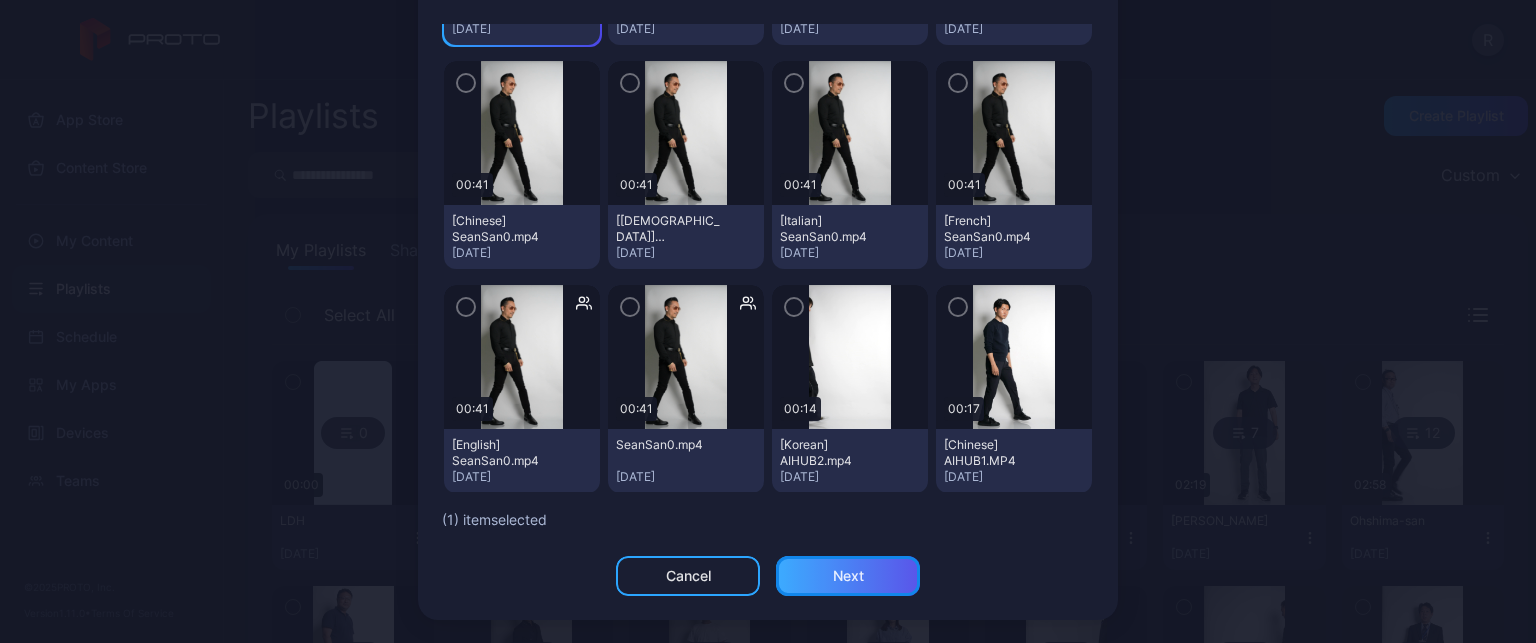 click on "Next" at bounding box center (848, 576) 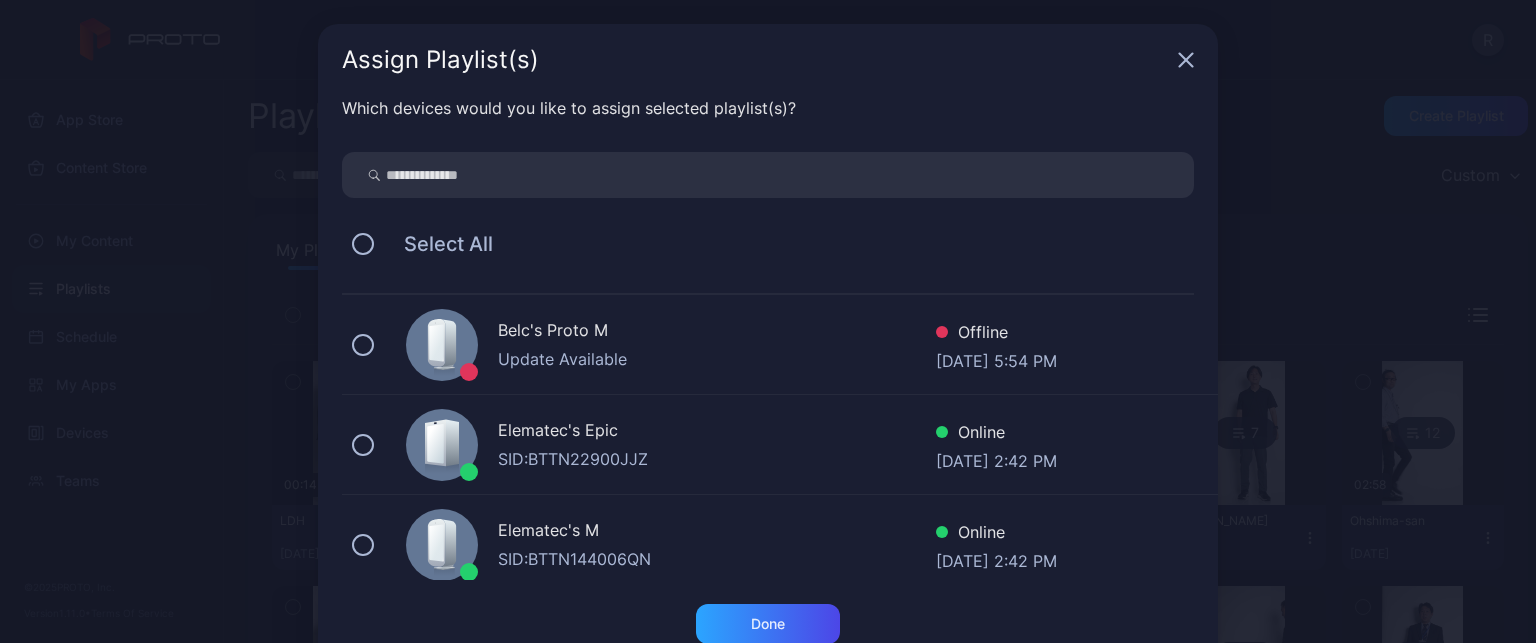 click on "Elematec's Epic" at bounding box center (717, 432) 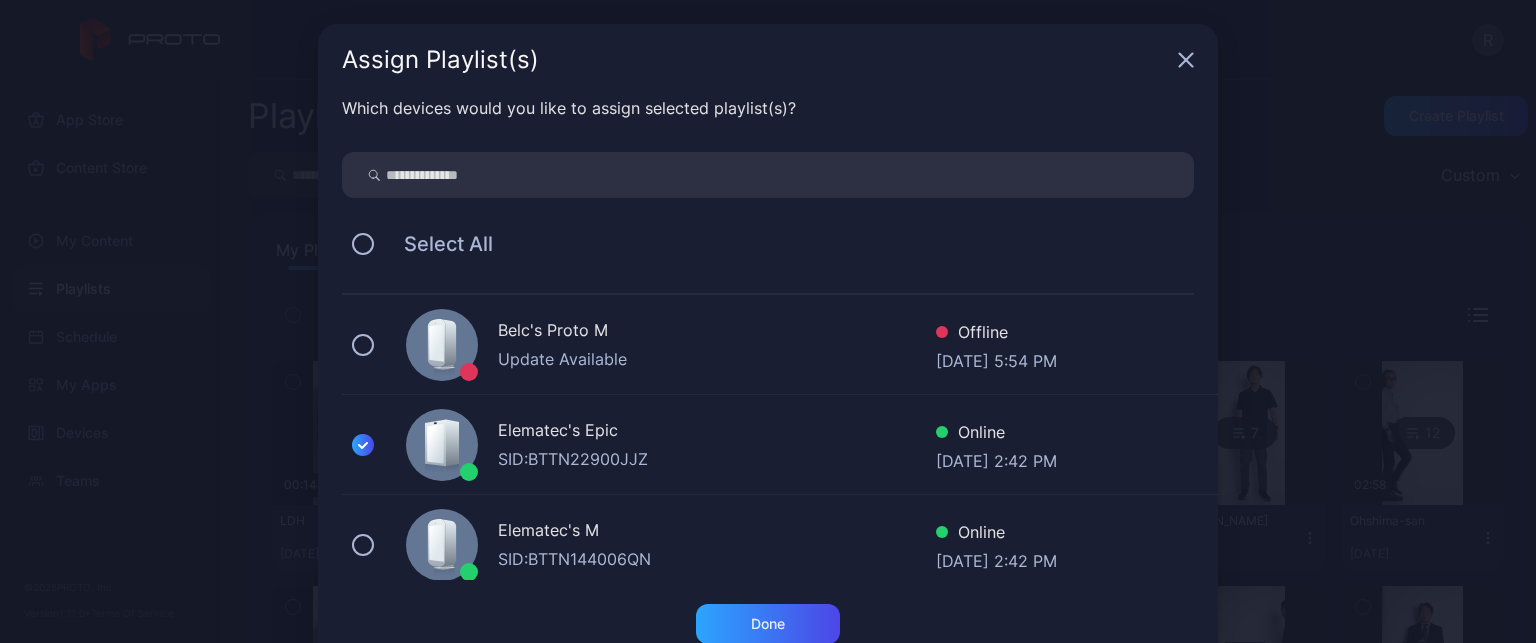 click on "Elematec's M" at bounding box center (717, 532) 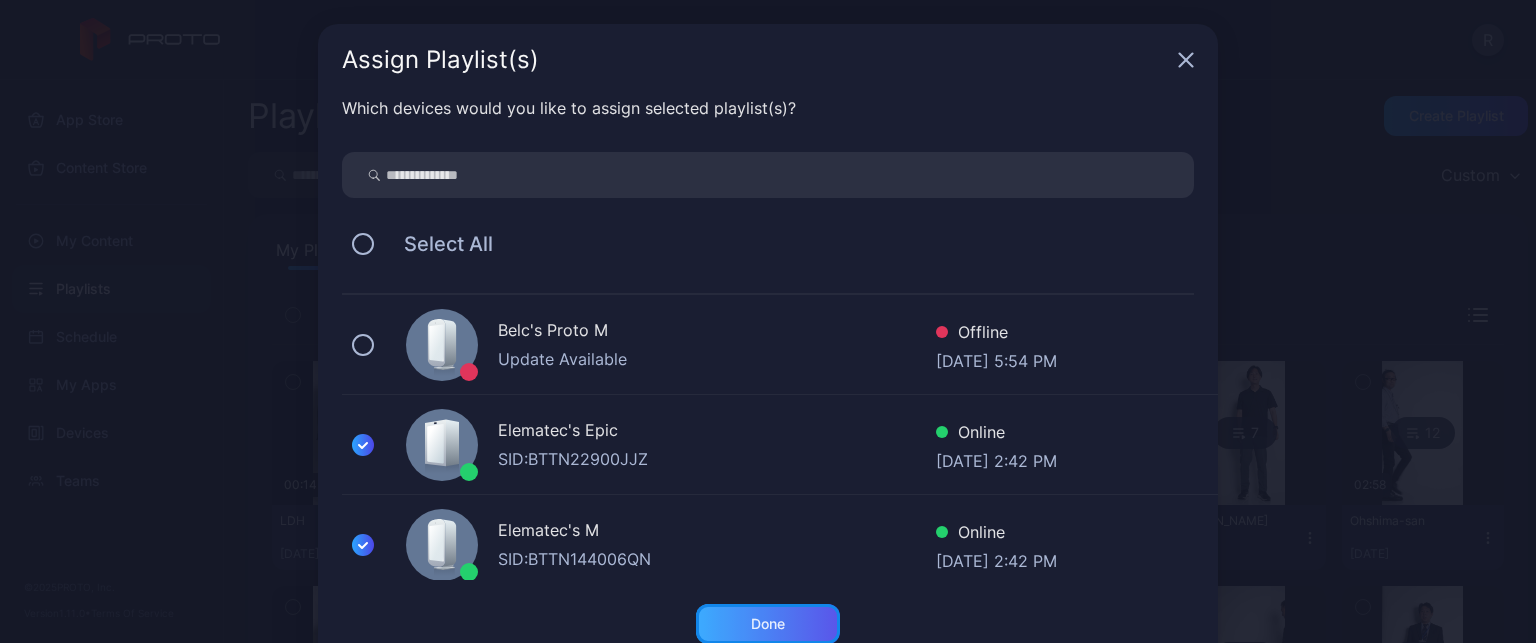 click on "Done" at bounding box center [768, 624] 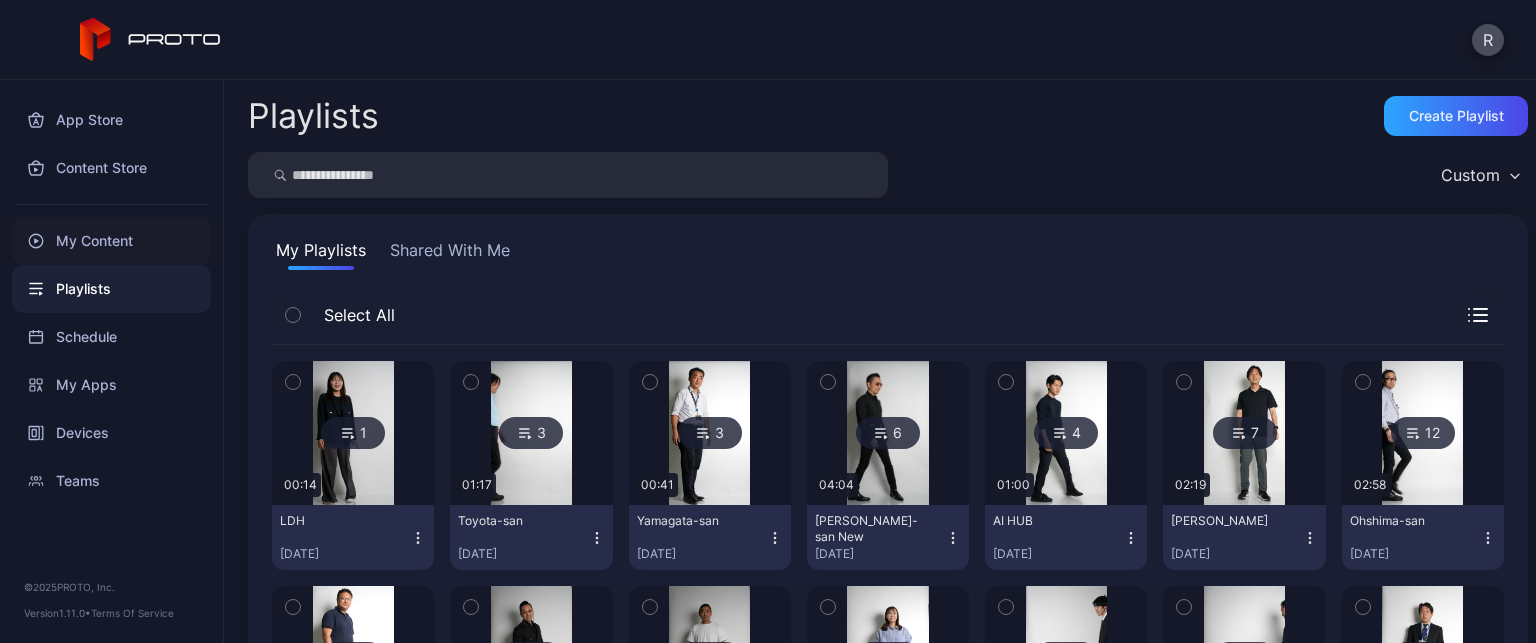click on "My Content" at bounding box center (111, 241) 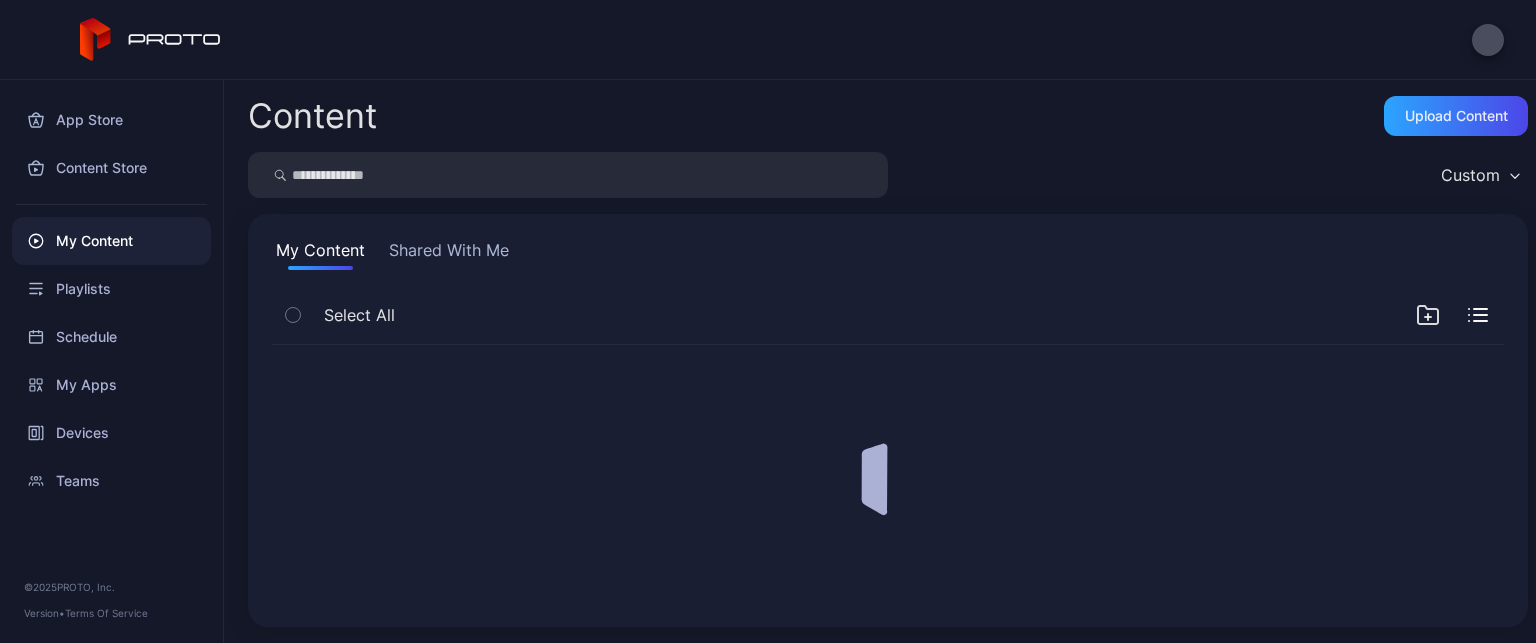 scroll, scrollTop: 0, scrollLeft: 0, axis: both 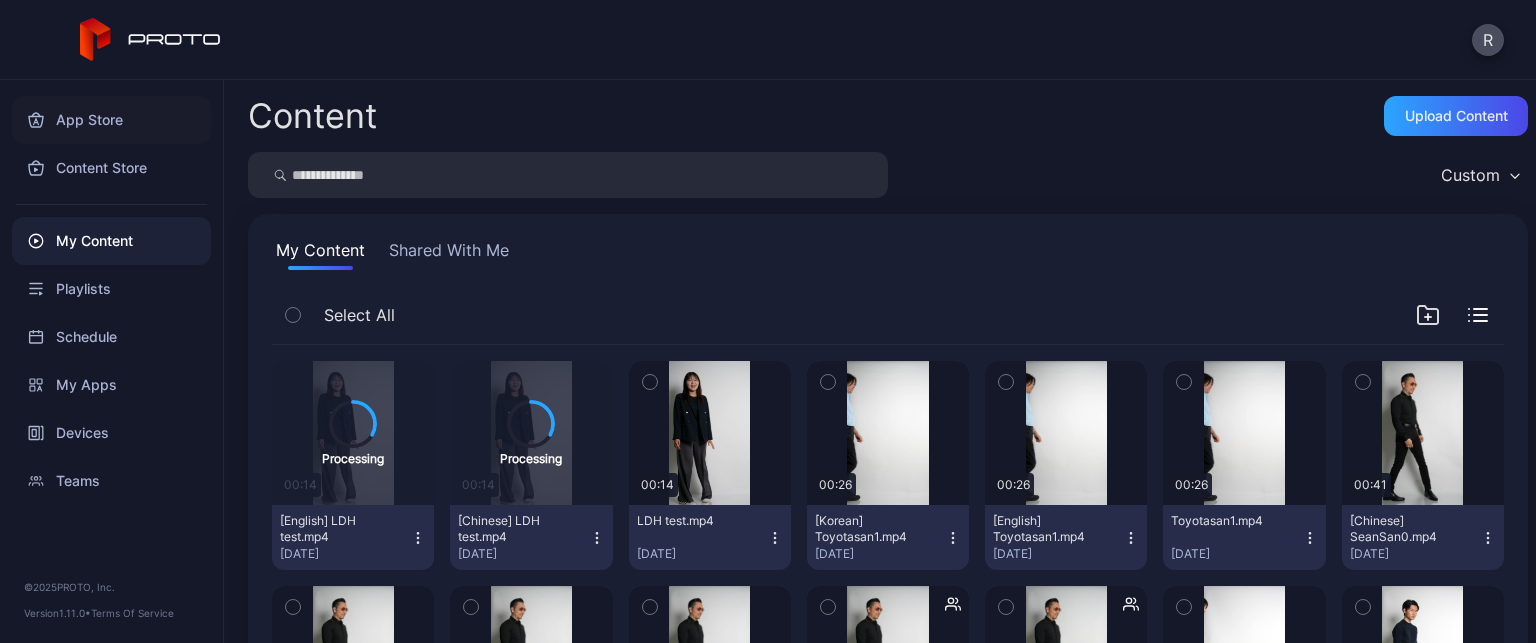 click on "App Store" at bounding box center [111, 120] 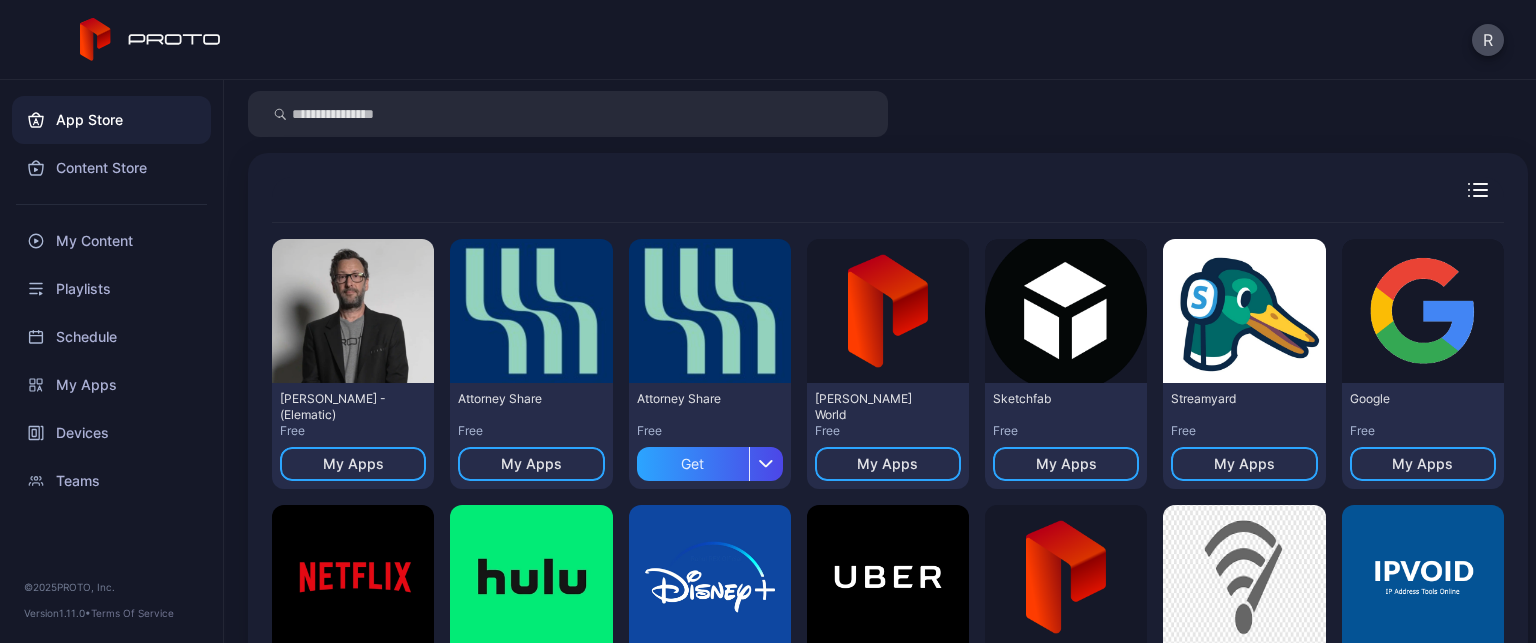 scroll, scrollTop: 0, scrollLeft: 0, axis: both 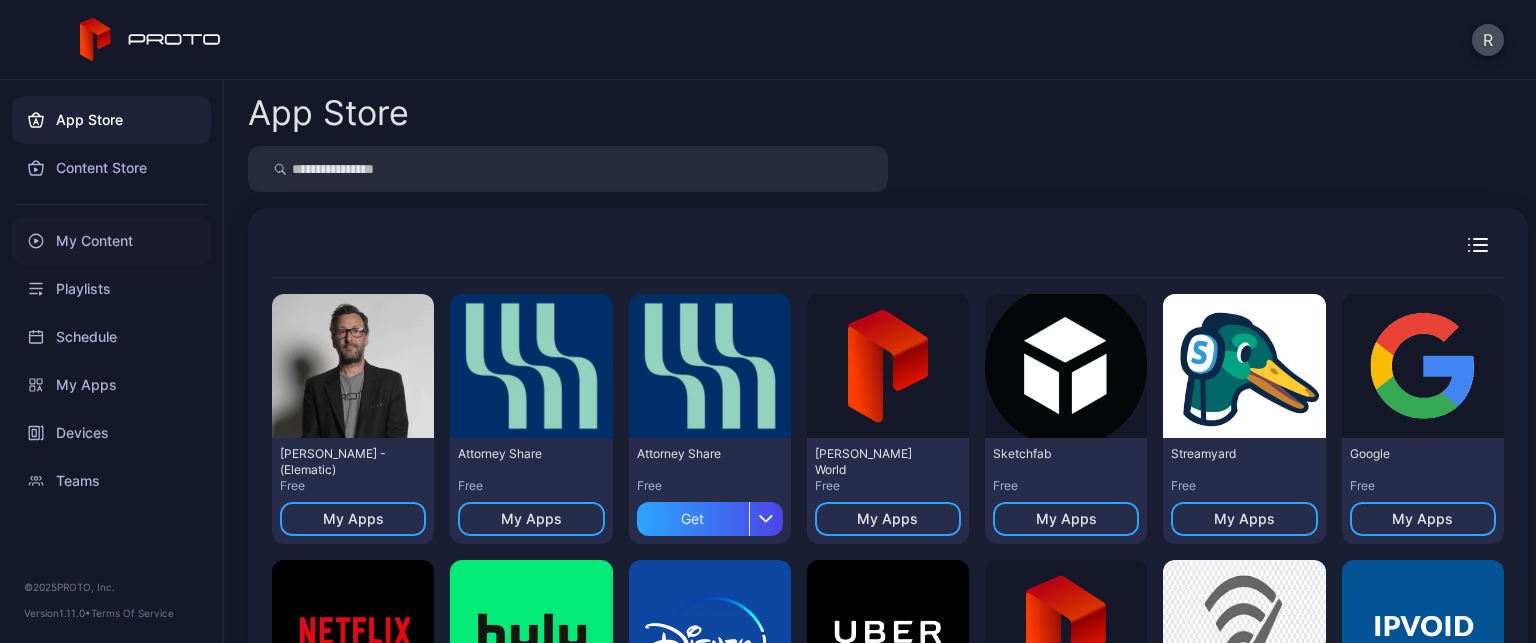 click on "My Content" at bounding box center [111, 241] 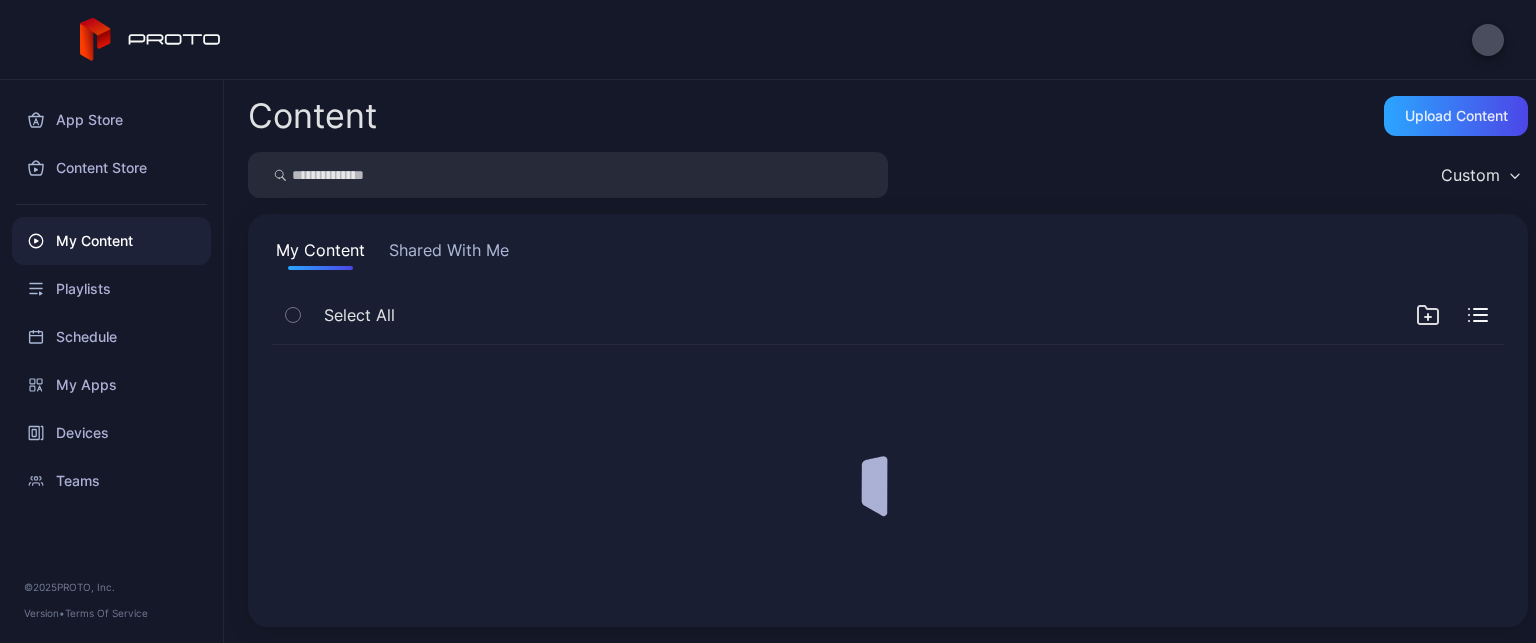 scroll, scrollTop: 0, scrollLeft: 0, axis: both 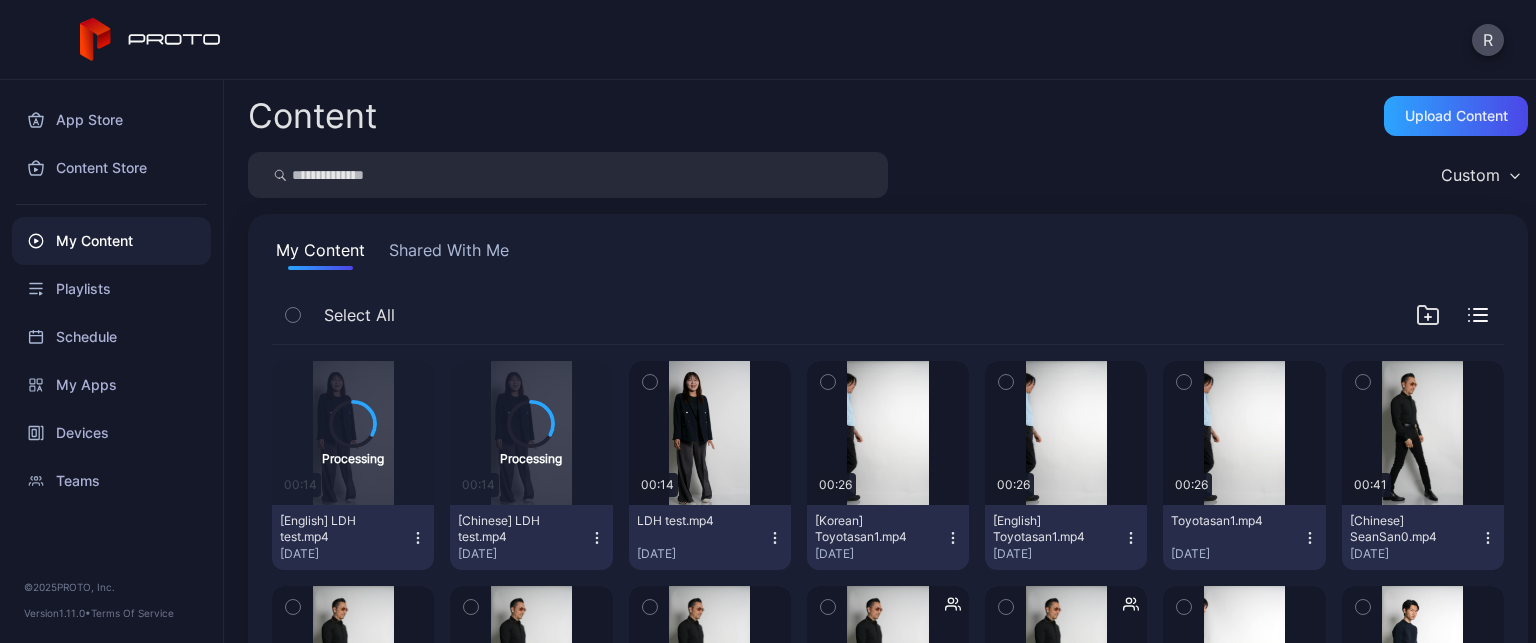 click on "R" at bounding box center [768, 40] 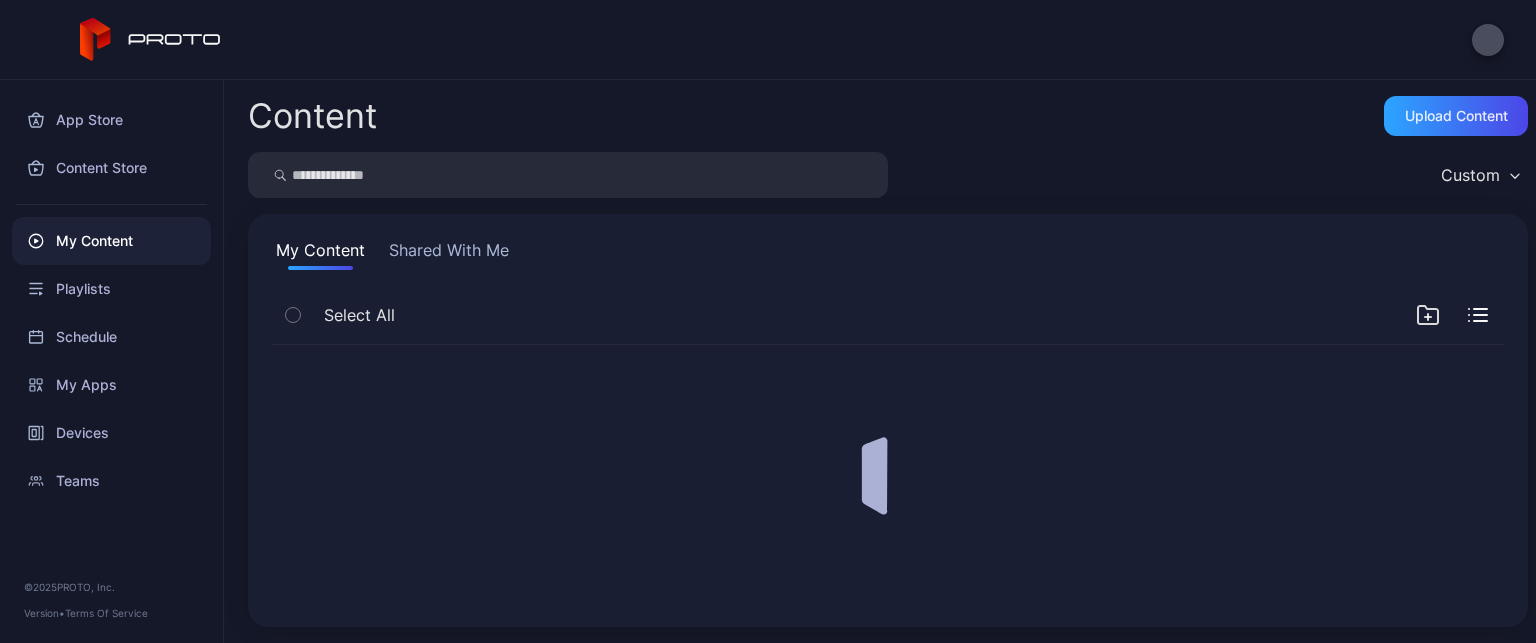 scroll, scrollTop: 0, scrollLeft: 0, axis: both 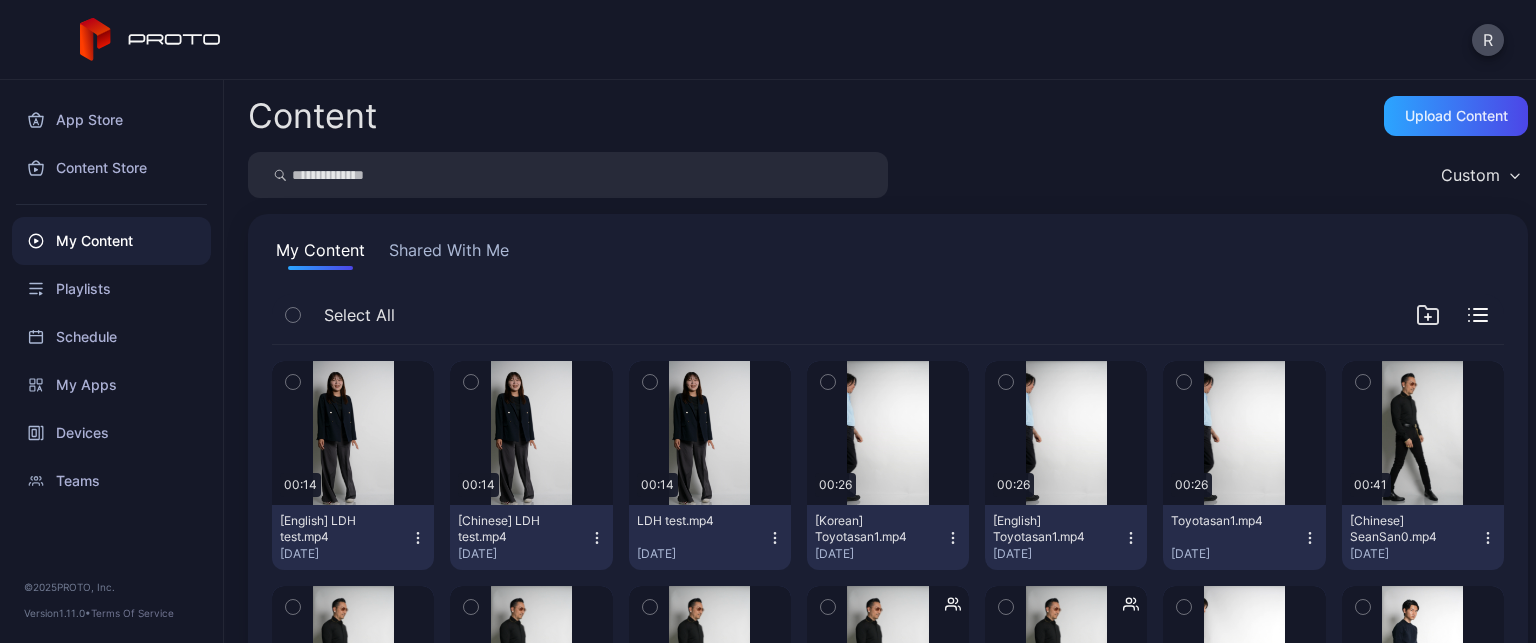 click at bounding box center [471, 382] 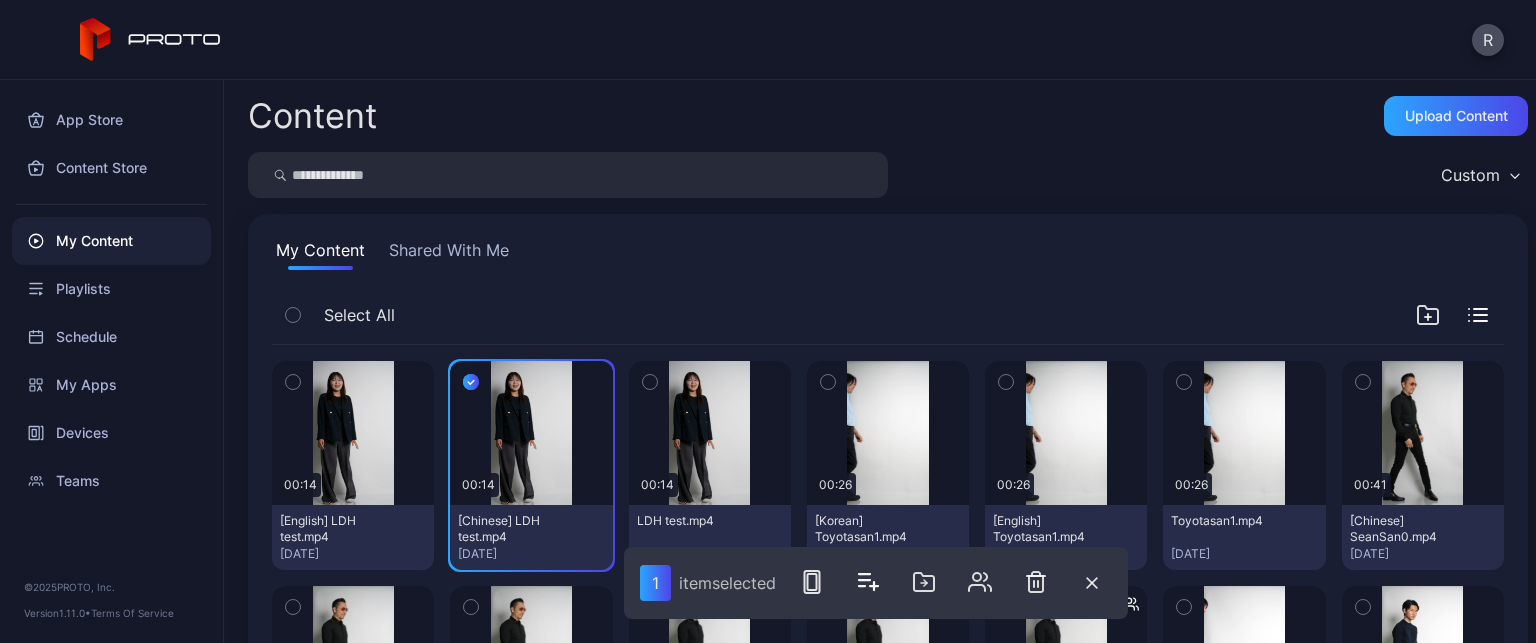 click at bounding box center [293, 382] 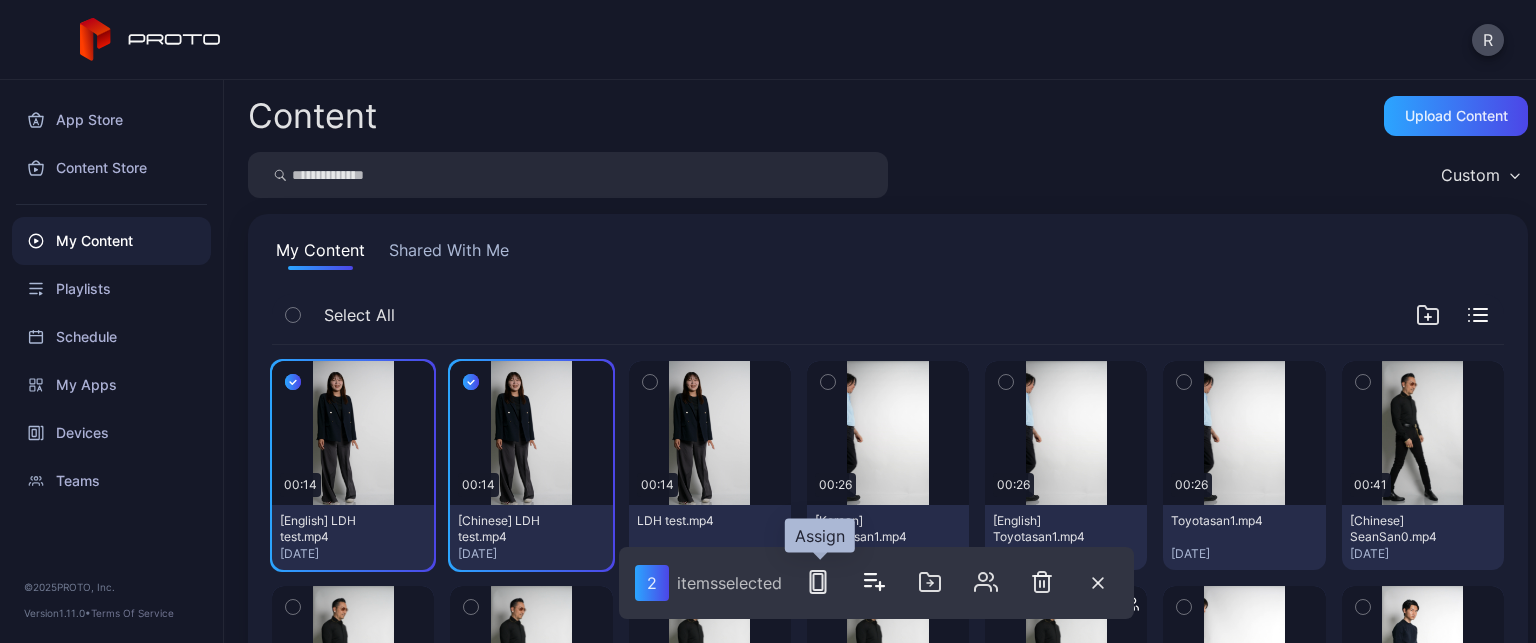 click 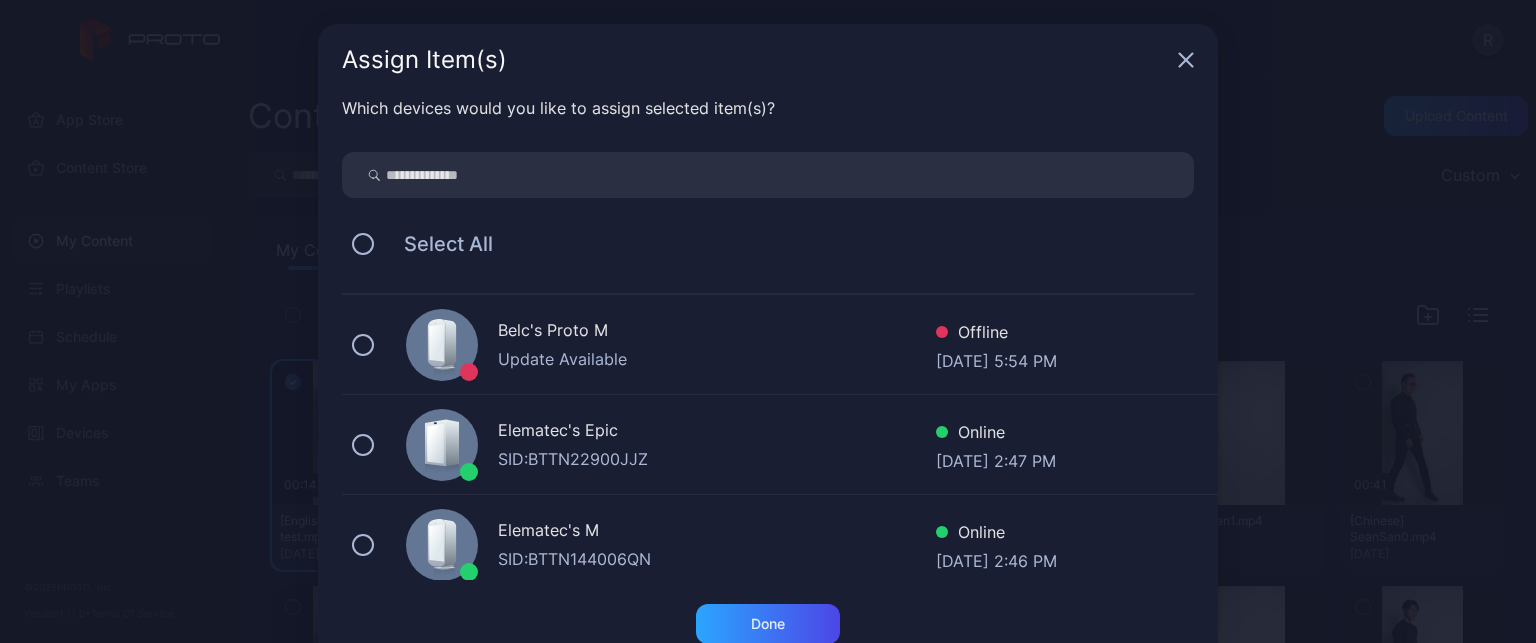click on "SID:  BTTN22900JJZ" at bounding box center (717, 459) 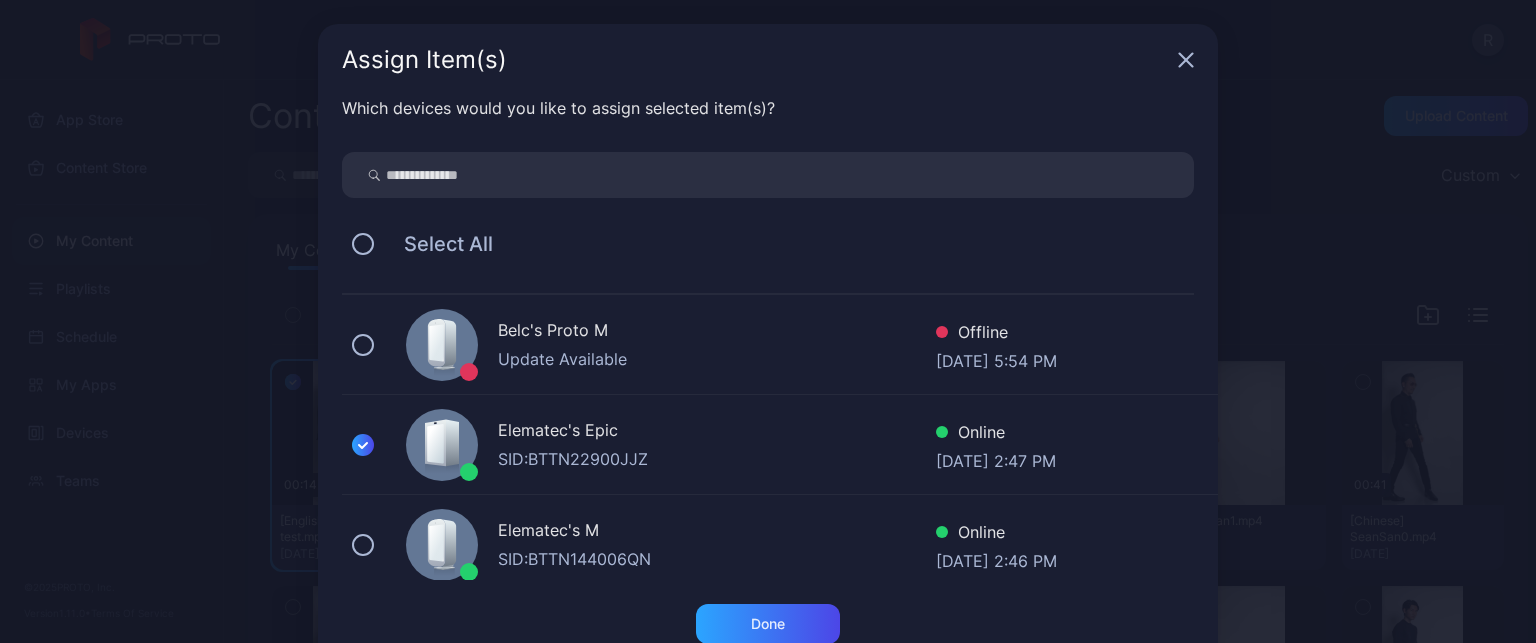 click on "Elematec's M" at bounding box center (717, 532) 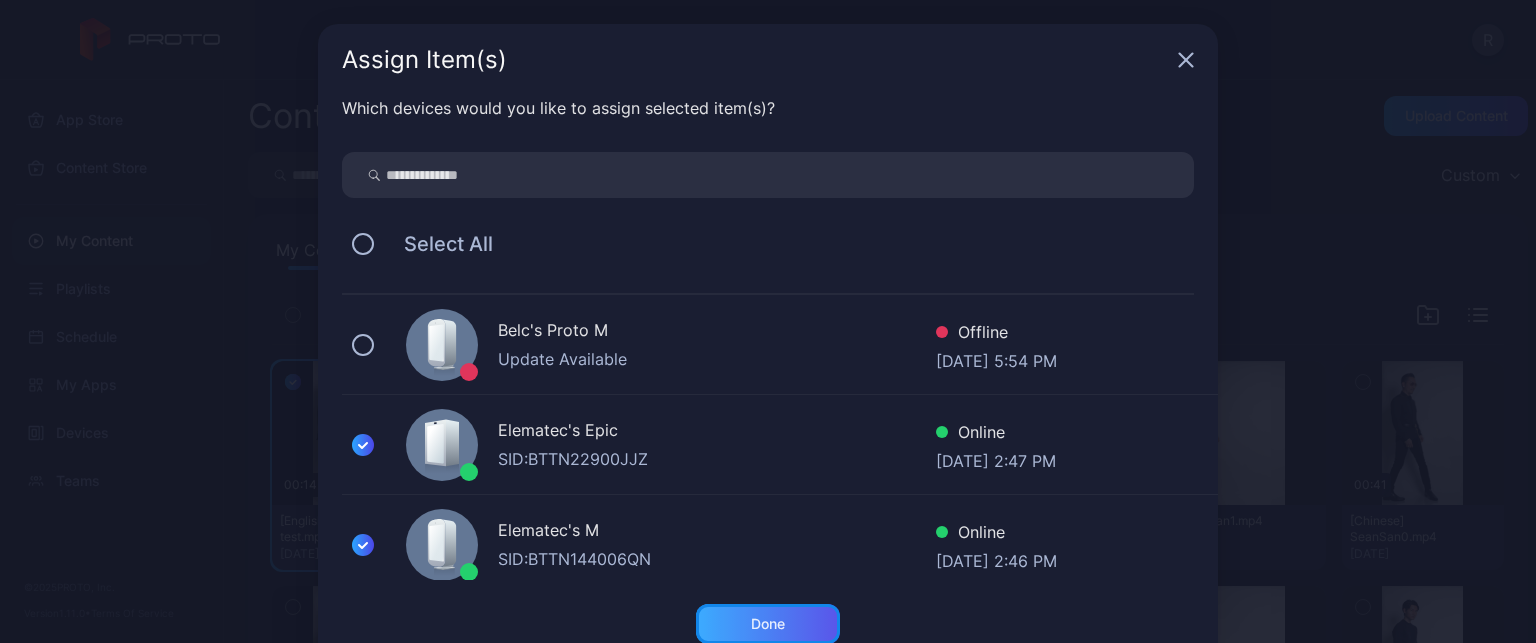 click on "Done" at bounding box center [768, 624] 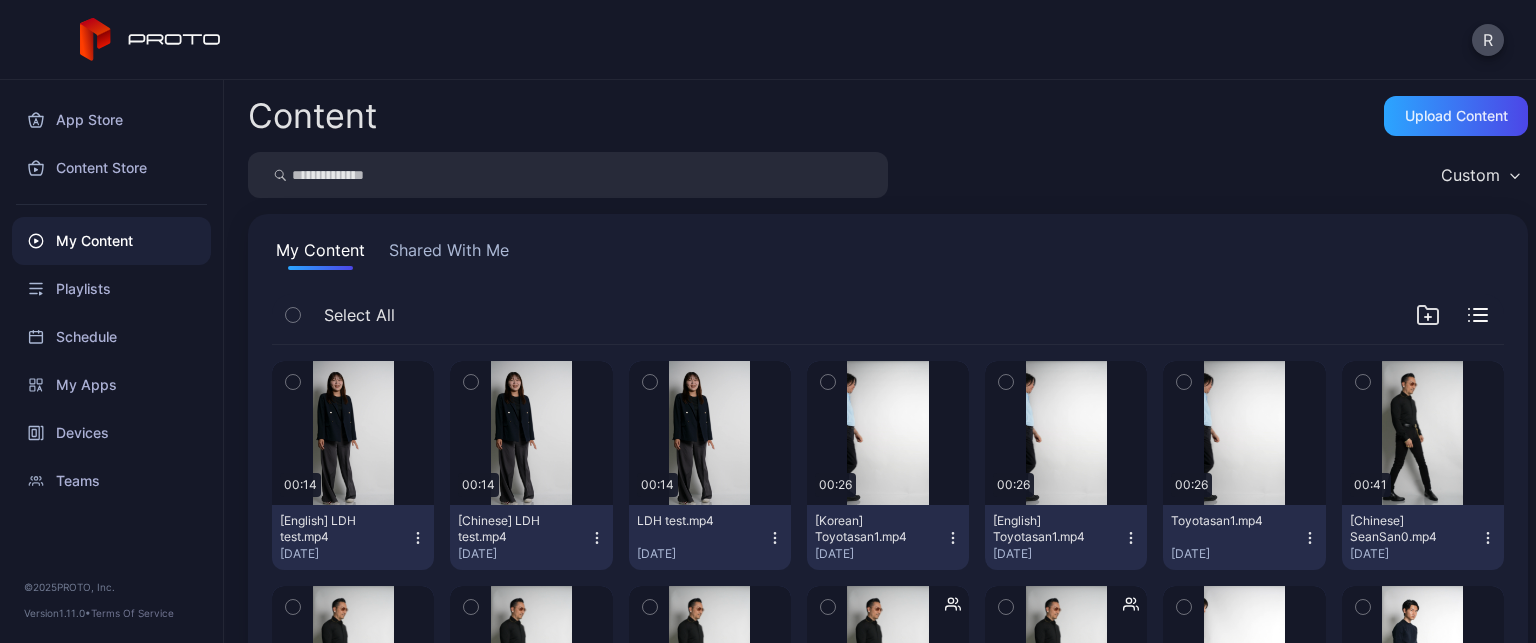 click at bounding box center [471, 382] 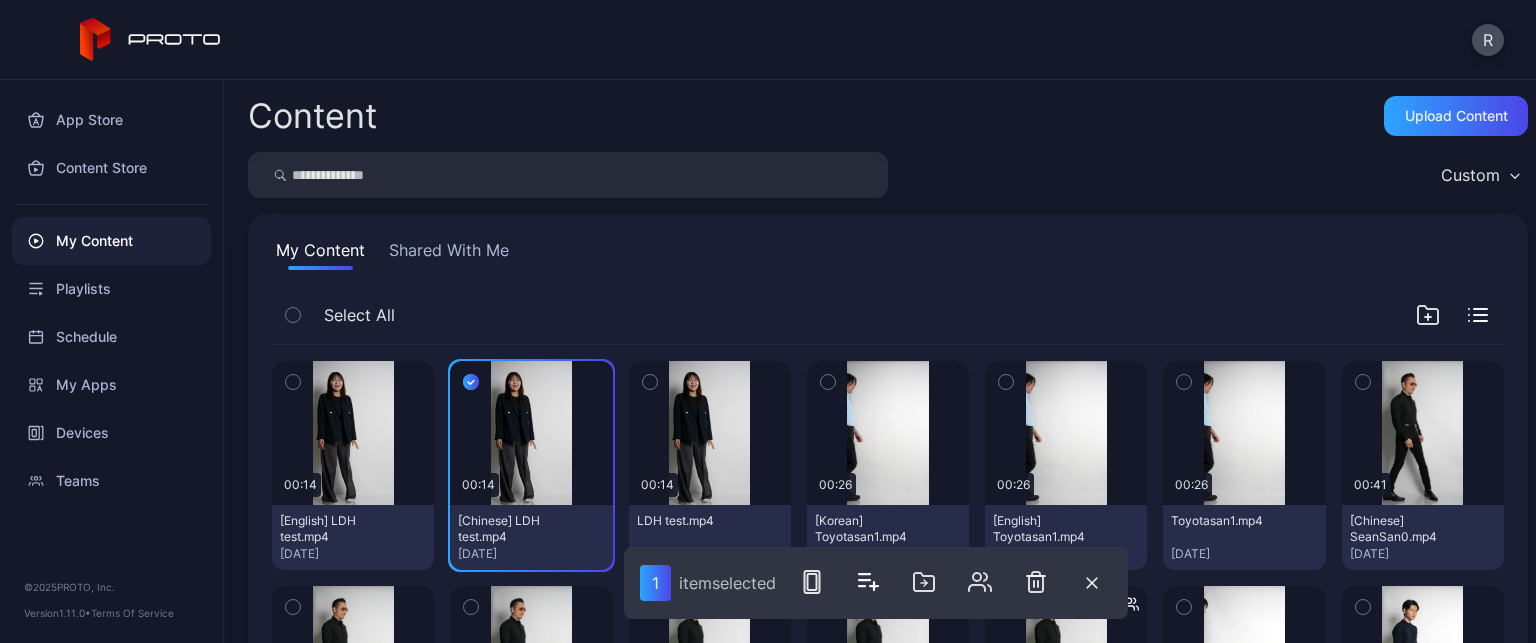 click at bounding box center (293, 382) 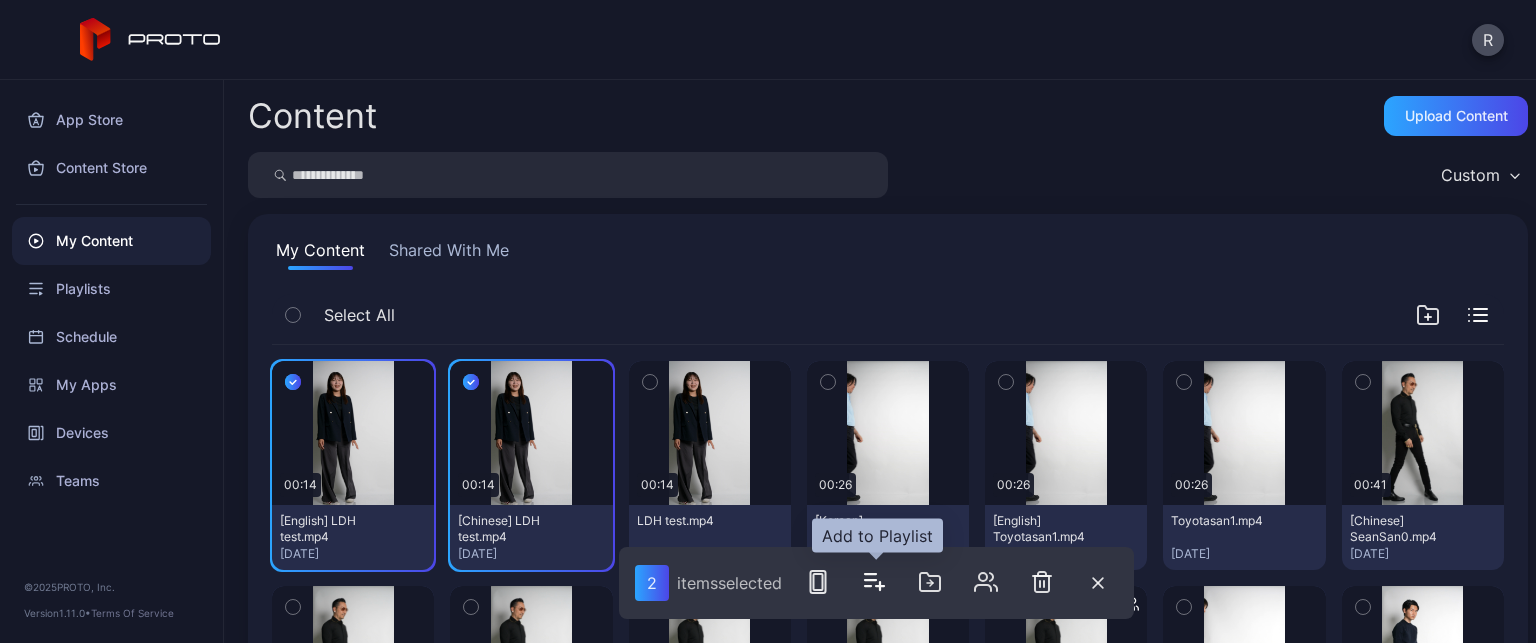 click 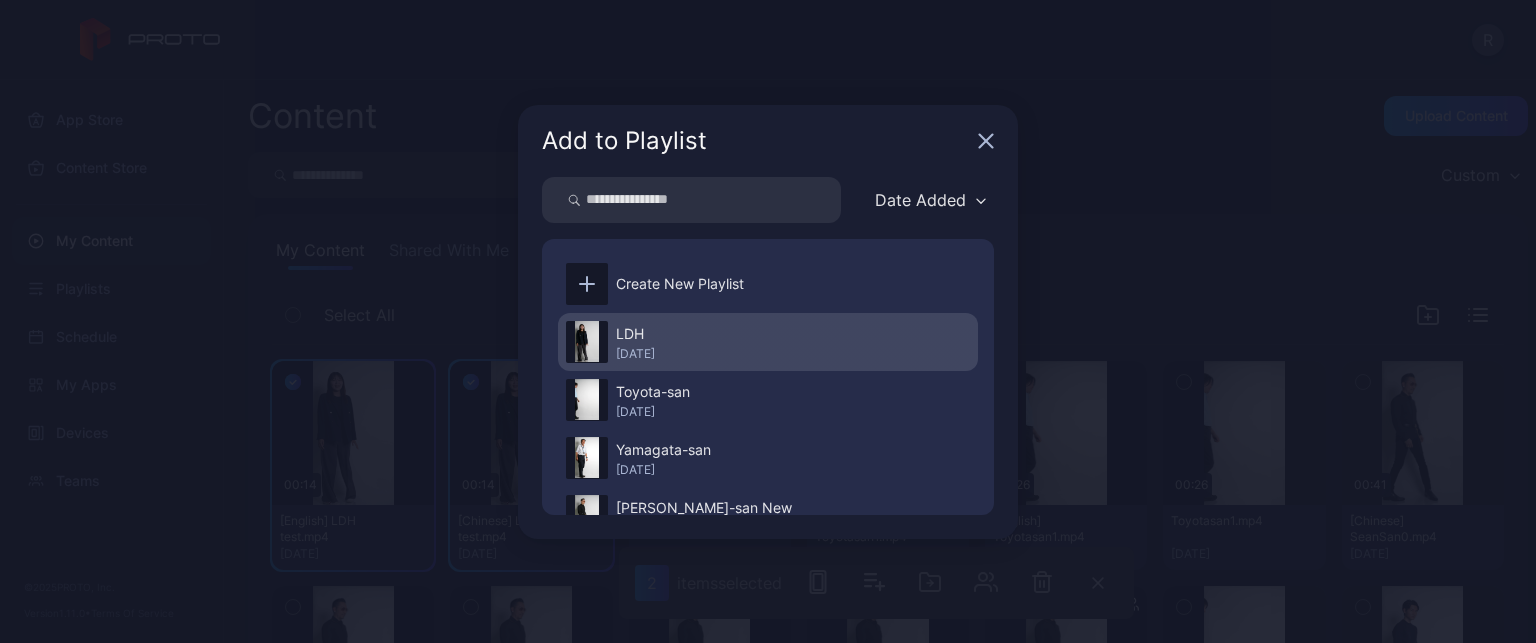 click on "LDH" at bounding box center [635, 334] 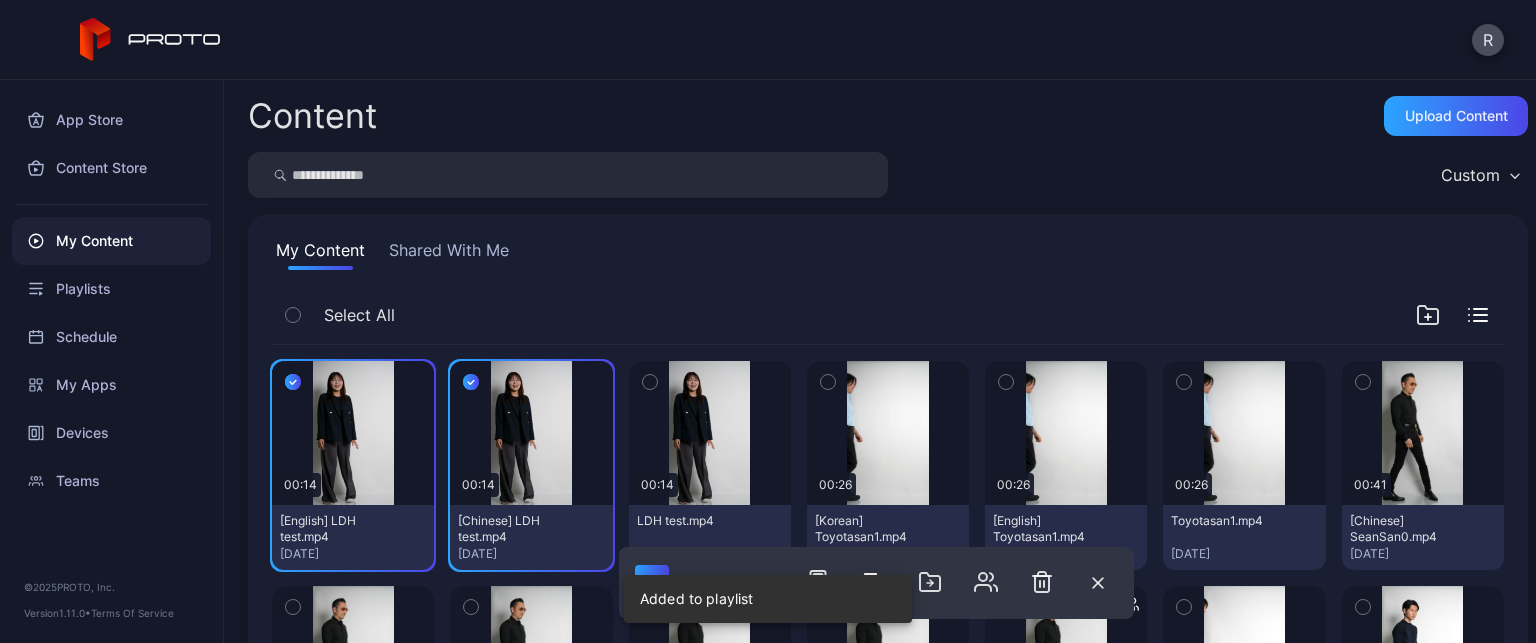 click 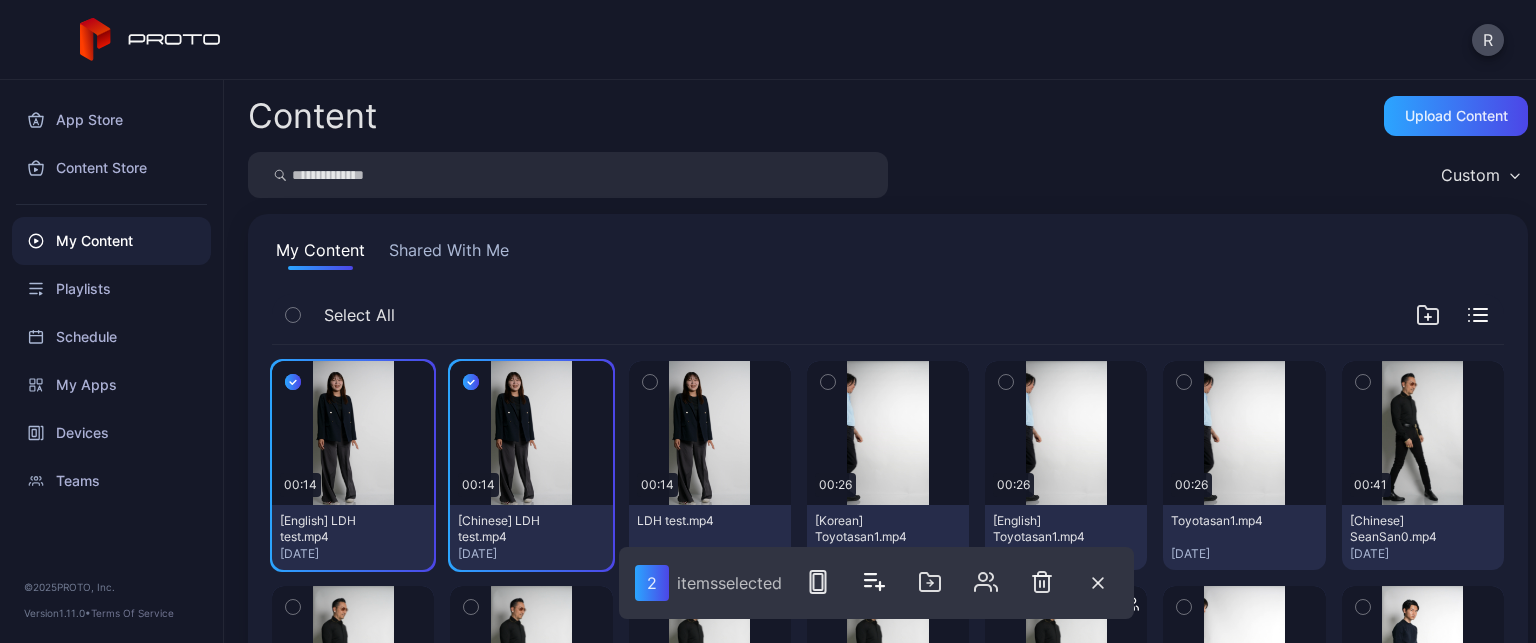 click 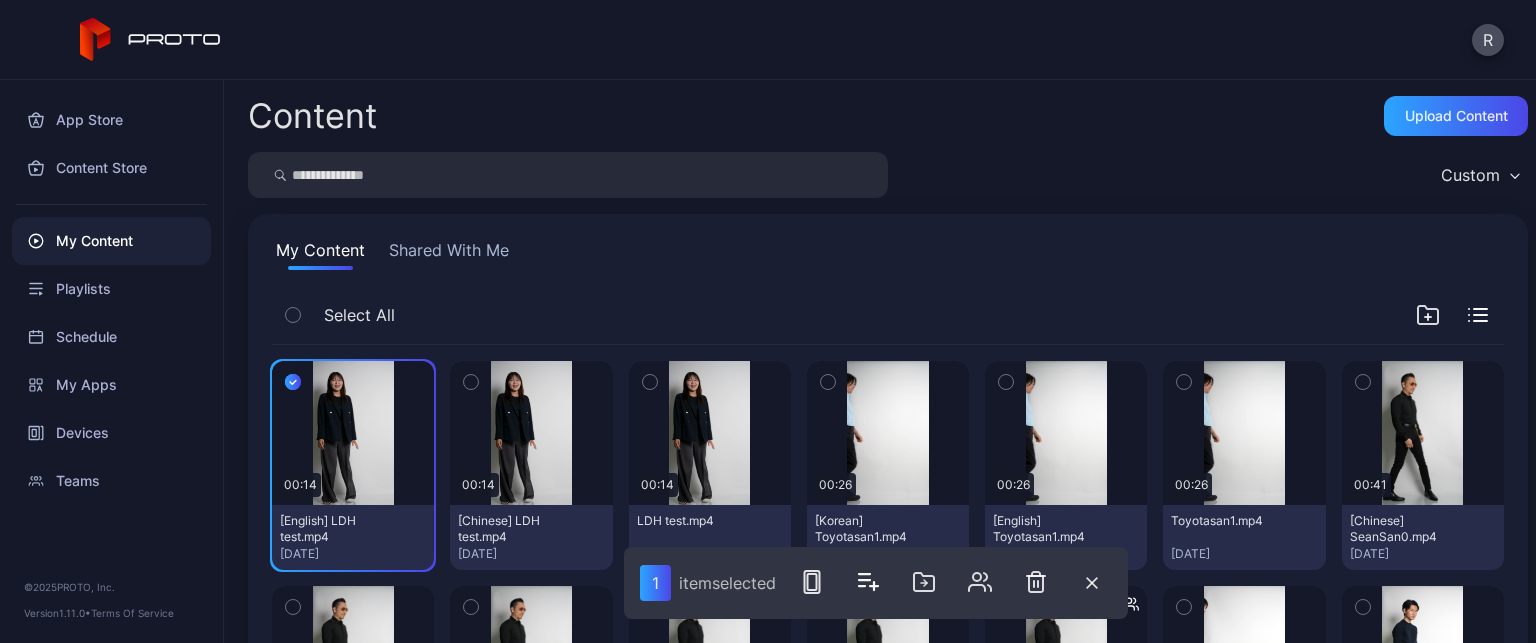 click 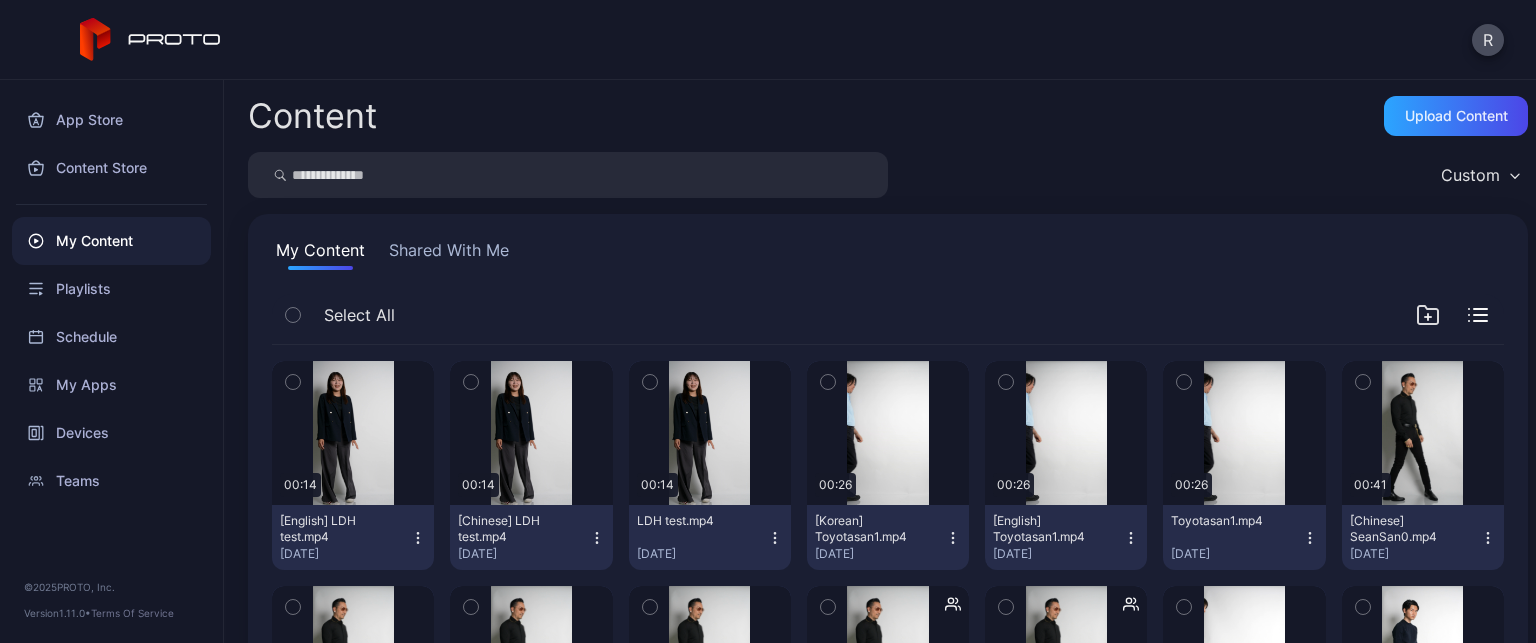 click on "Select All" at bounding box center [888, 319] 